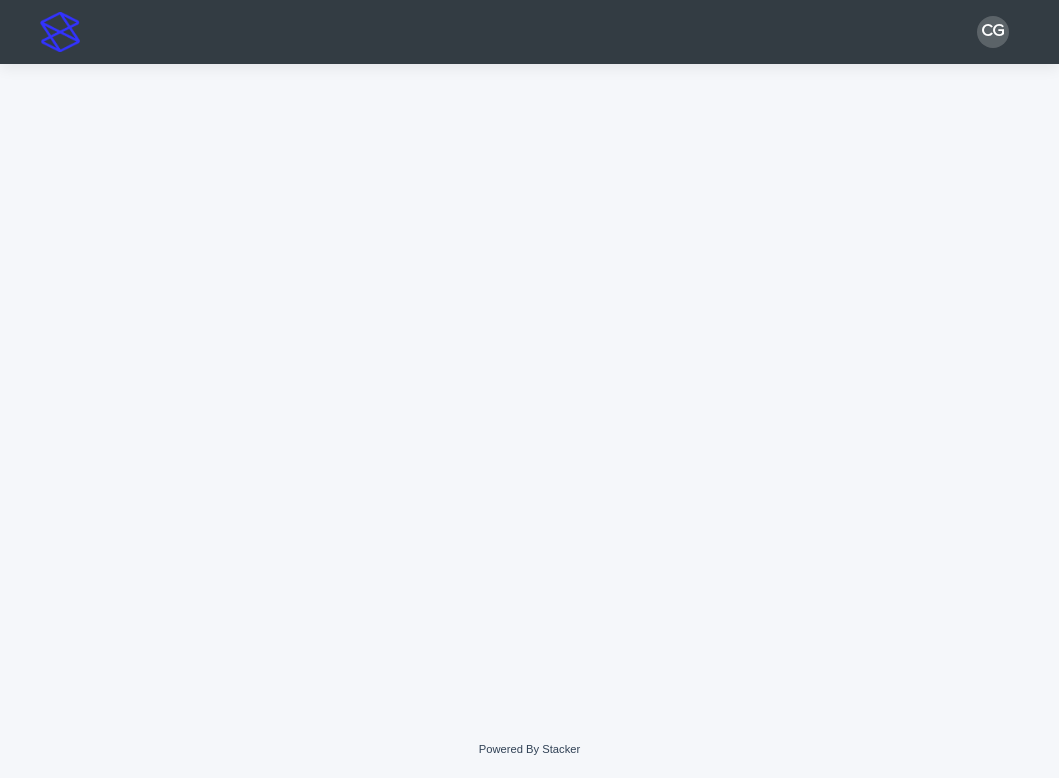 scroll, scrollTop: 0, scrollLeft: 0, axis: both 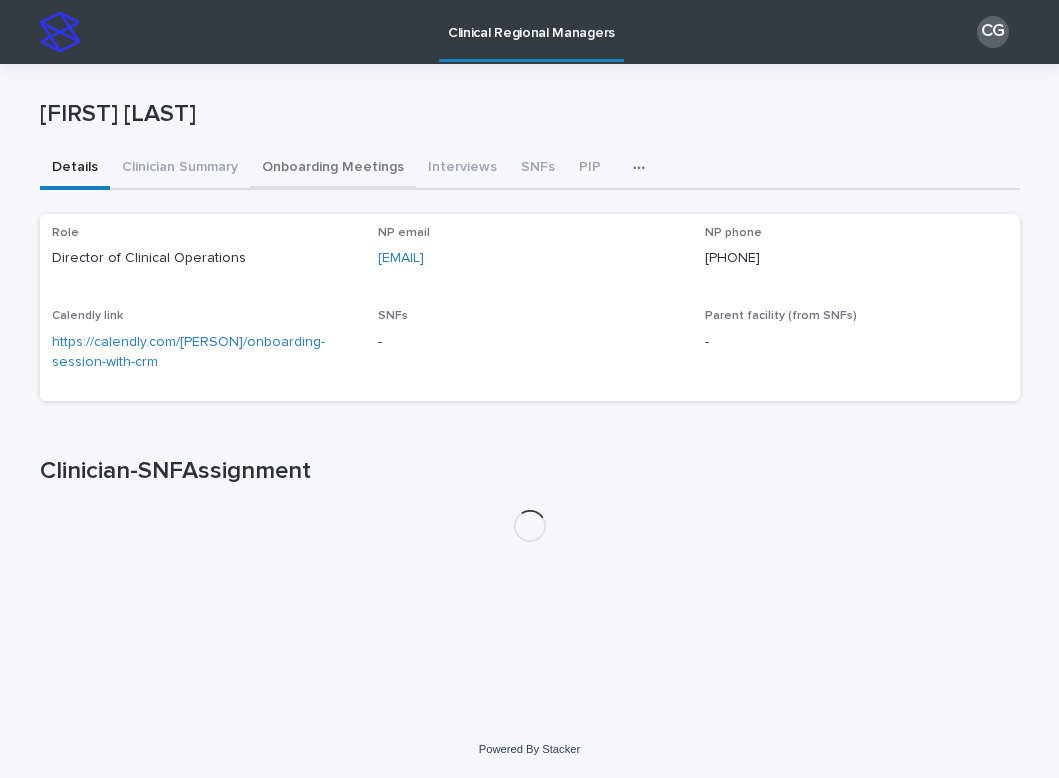click on "Onboarding Meetings" at bounding box center (333, 169) 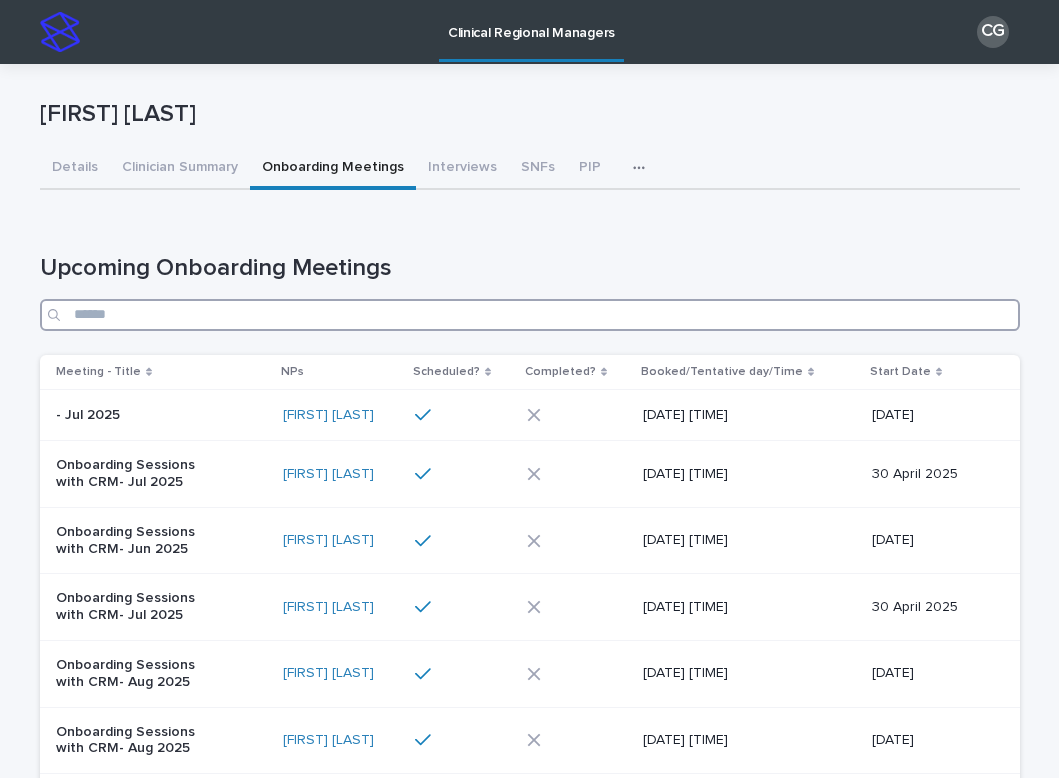 click at bounding box center (530, 315) 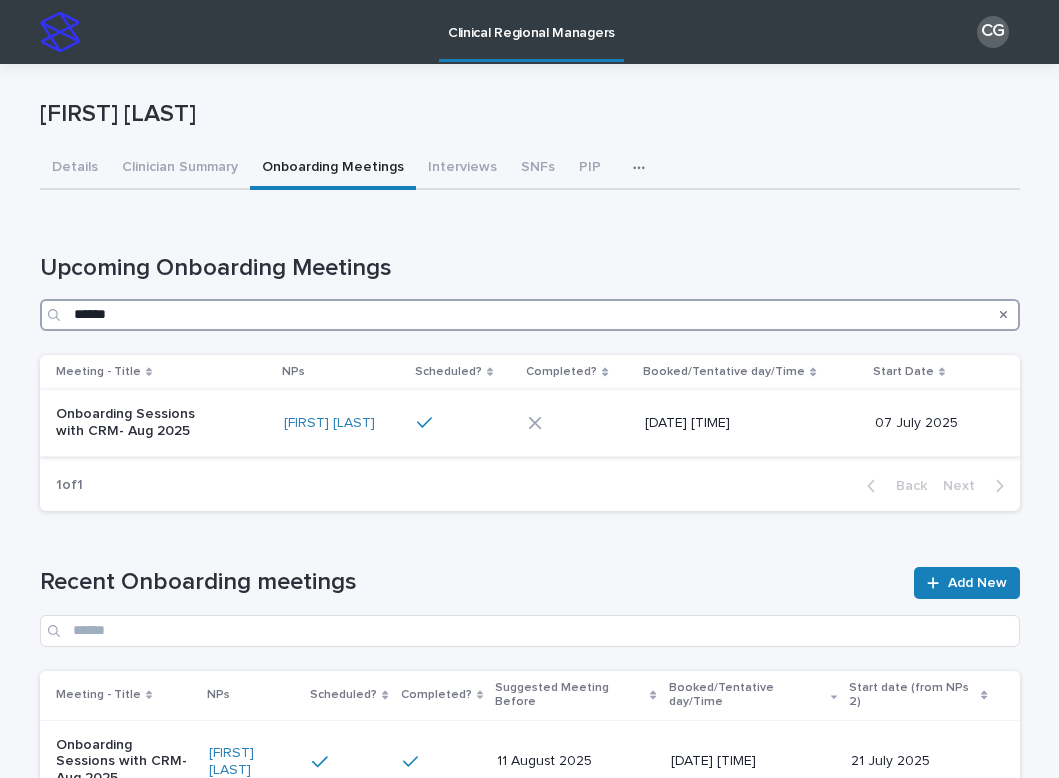 type on "******" 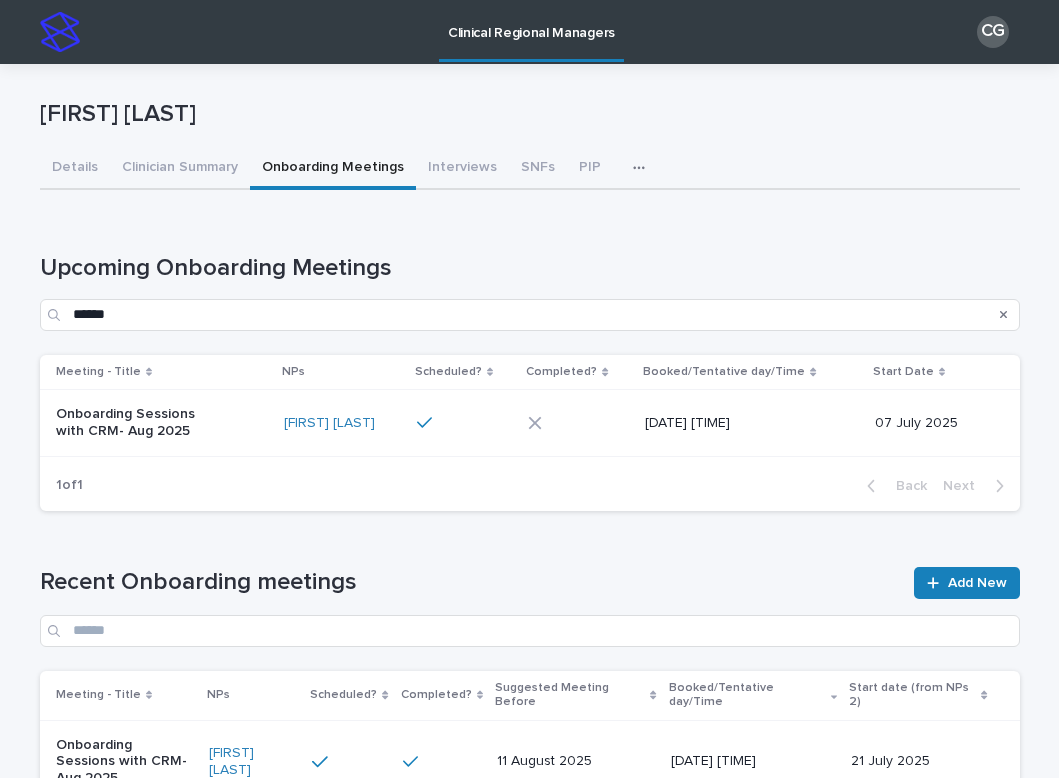 click on "Onboarding Sessions with CRM- Aug 2025" at bounding box center (158, 423) 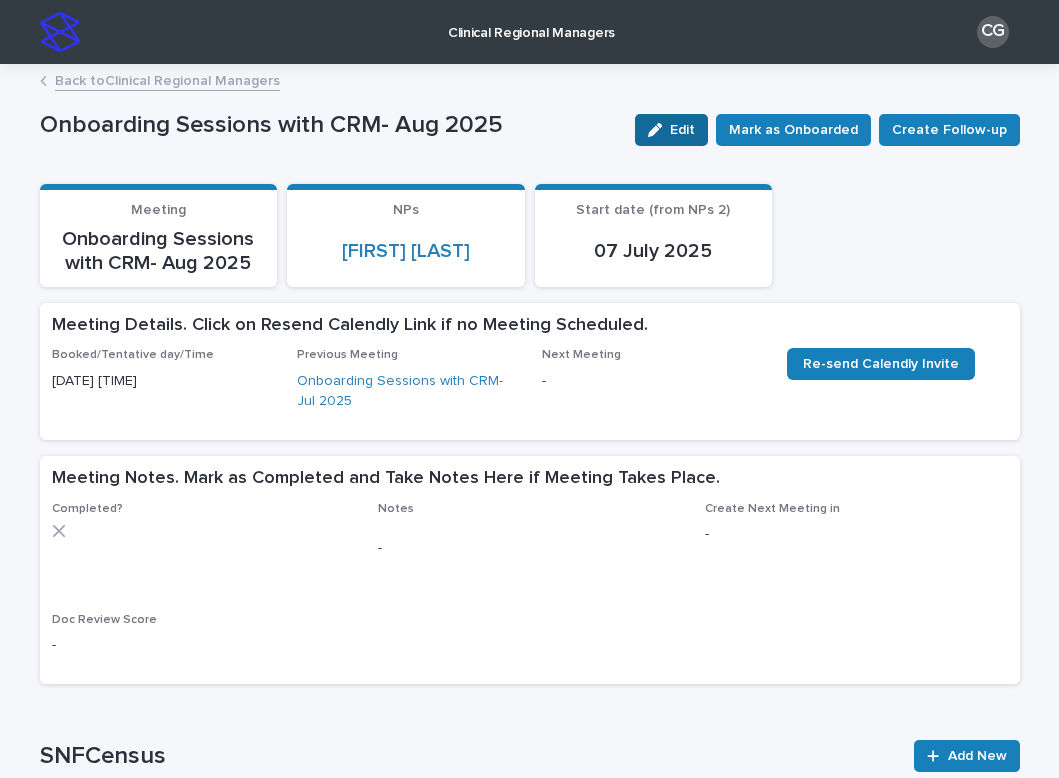 click 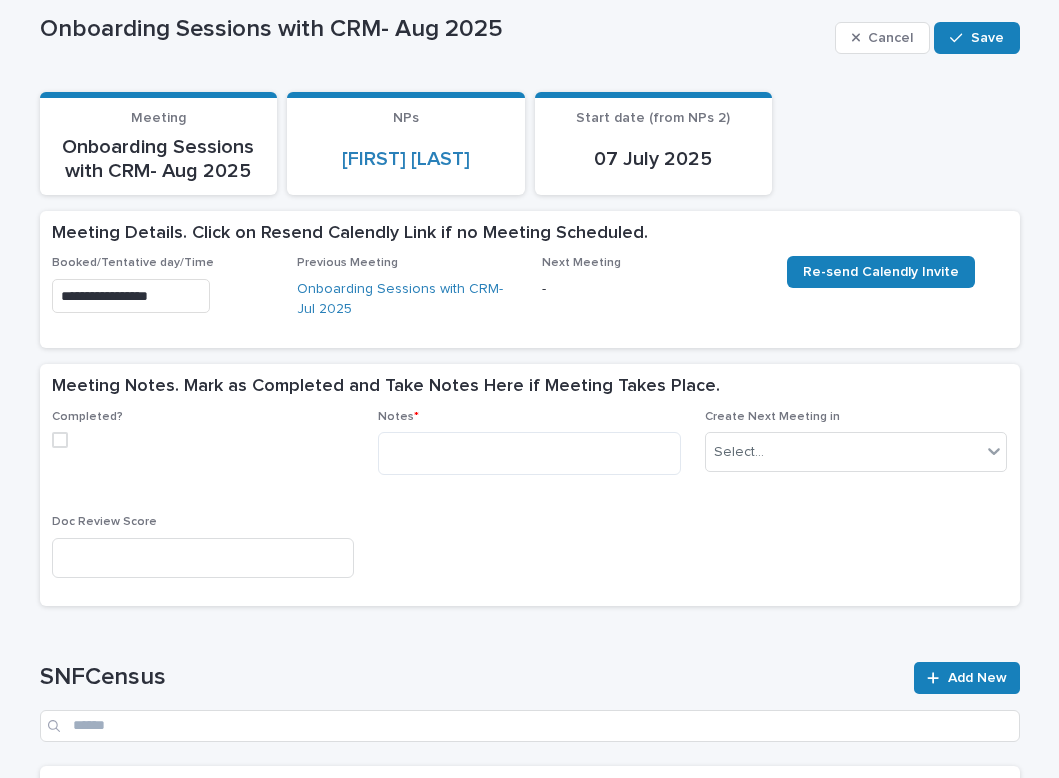 scroll, scrollTop: 114, scrollLeft: 0, axis: vertical 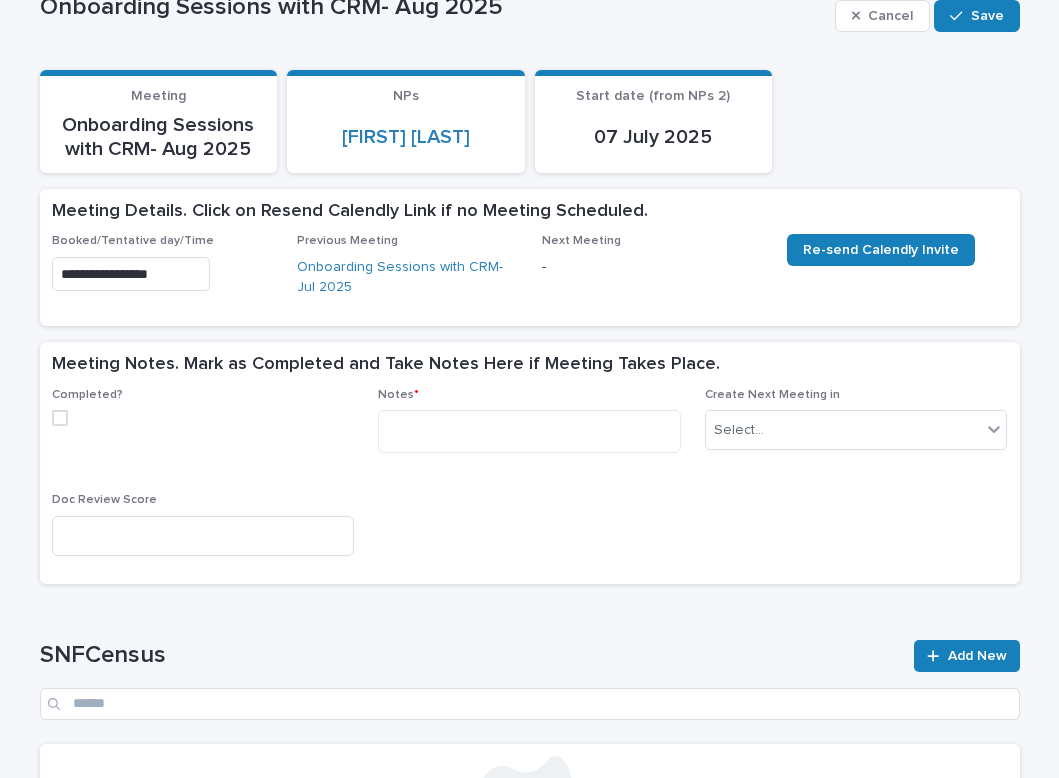 click at bounding box center (60, 418) 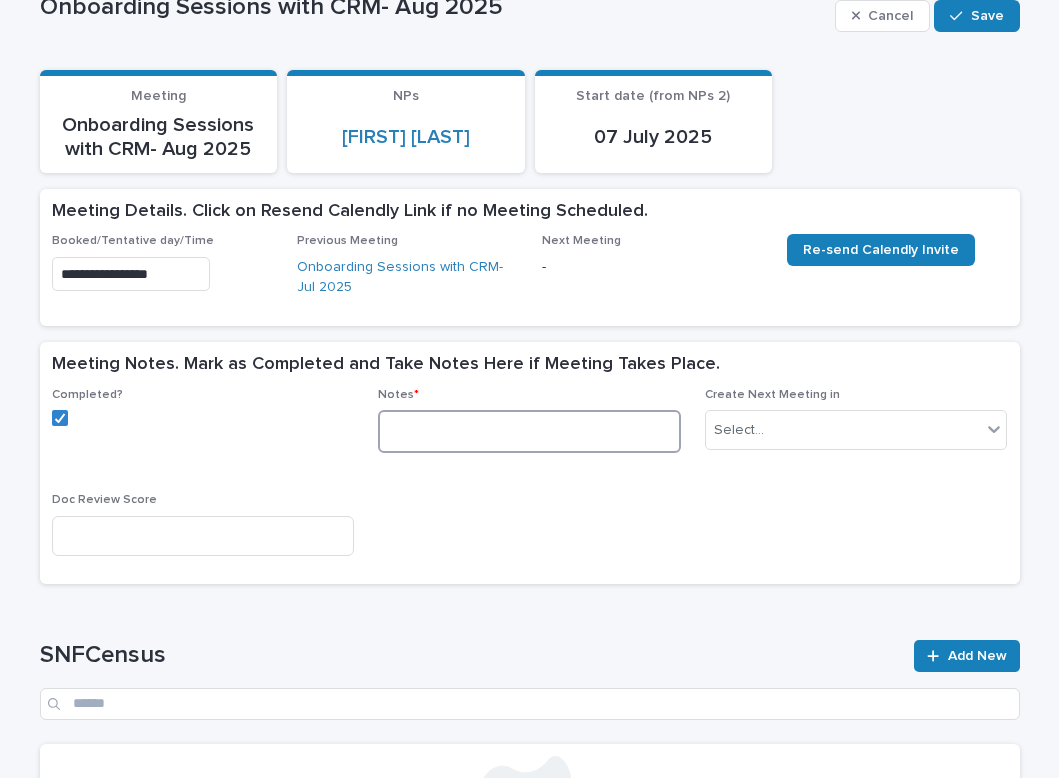 click at bounding box center (529, 431) 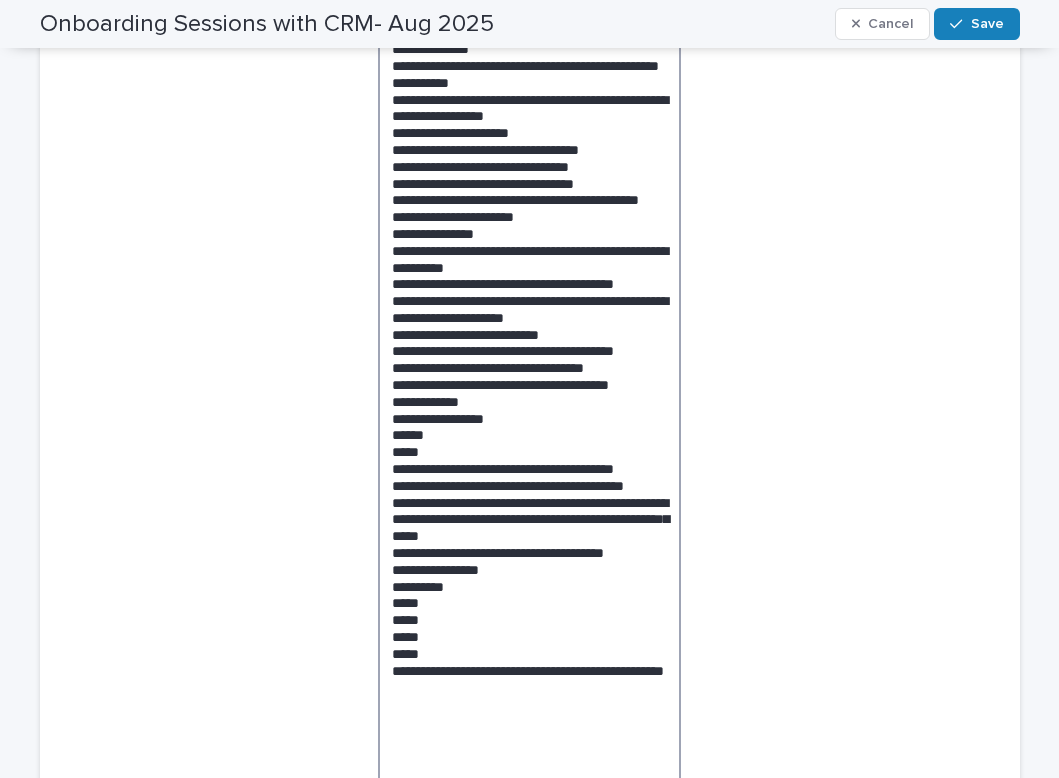 scroll, scrollTop: 515, scrollLeft: 0, axis: vertical 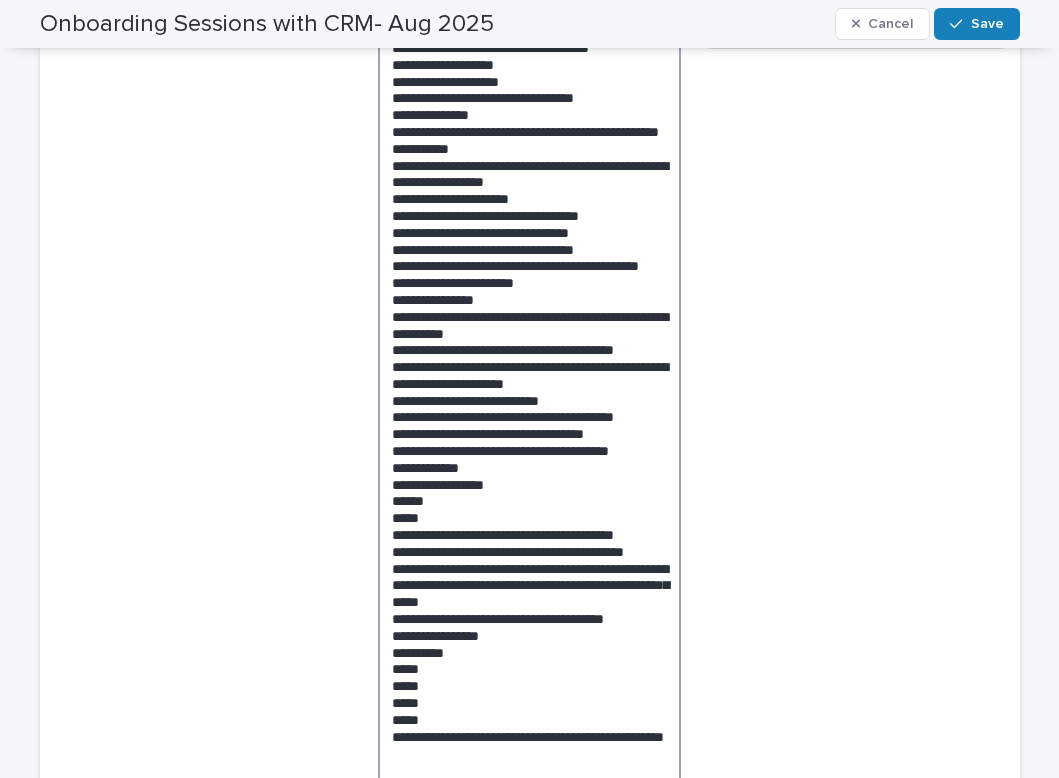 drag, startPoint x: 445, startPoint y: 597, endPoint x: 370, endPoint y: 576, distance: 77.88453 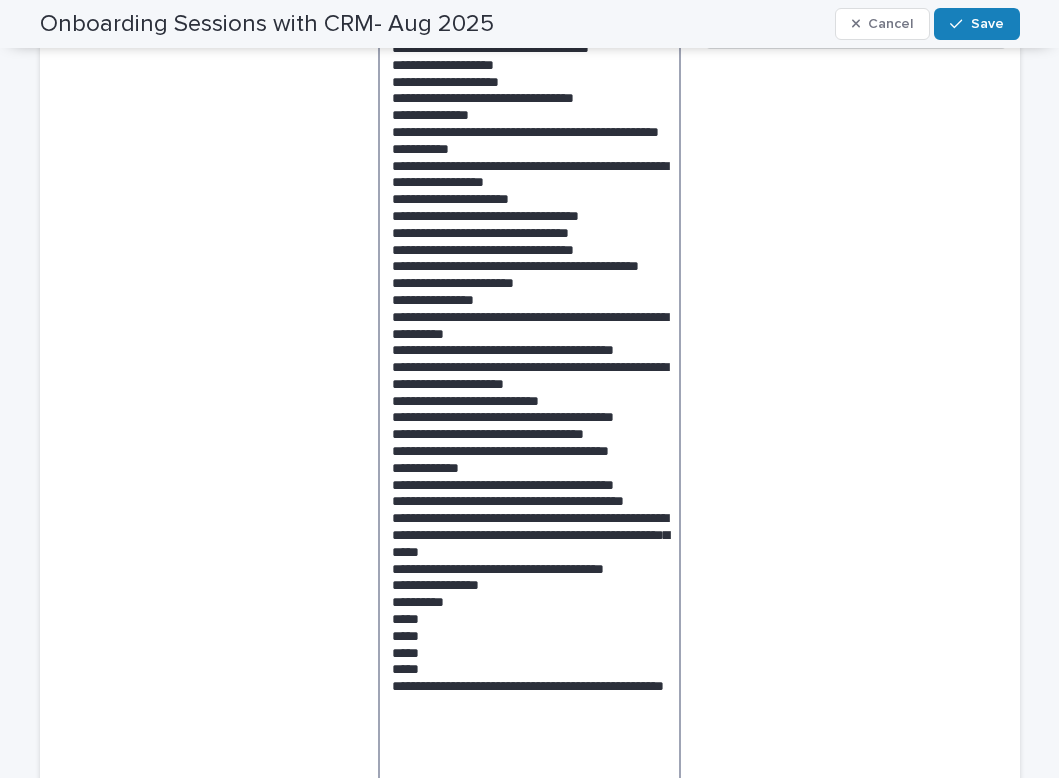 drag, startPoint x: 475, startPoint y: 533, endPoint x: 370, endPoint y: 519, distance: 105.92922 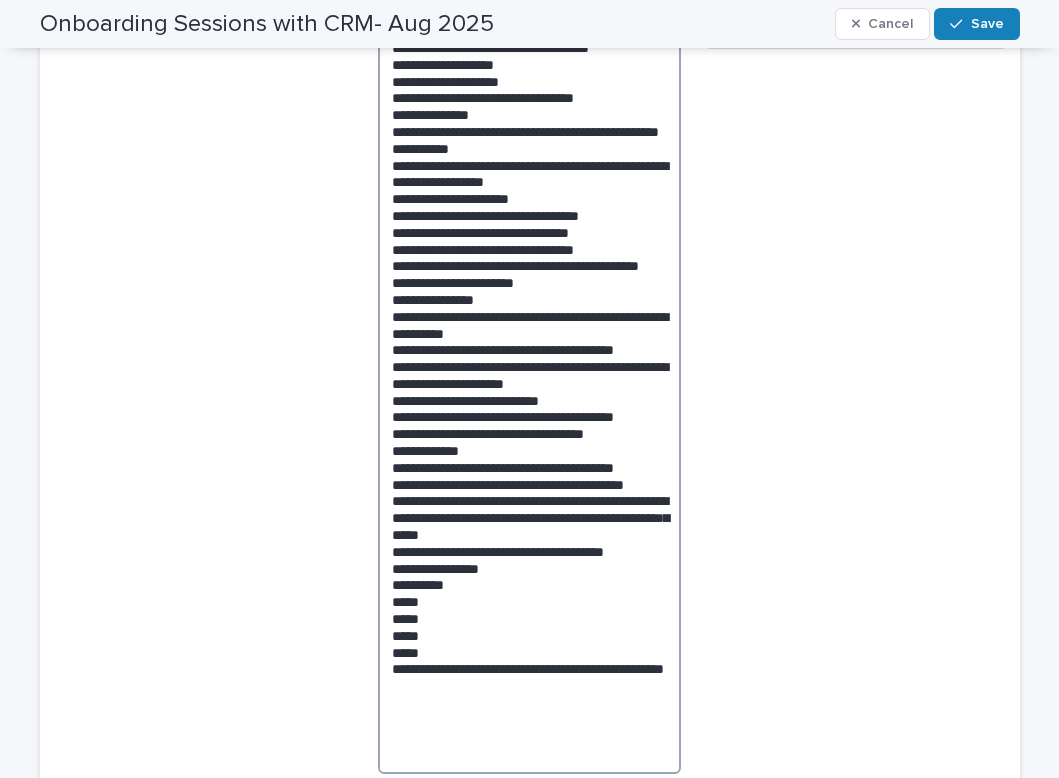 drag, startPoint x: 654, startPoint y: 500, endPoint x: 381, endPoint y: 509, distance: 273.14832 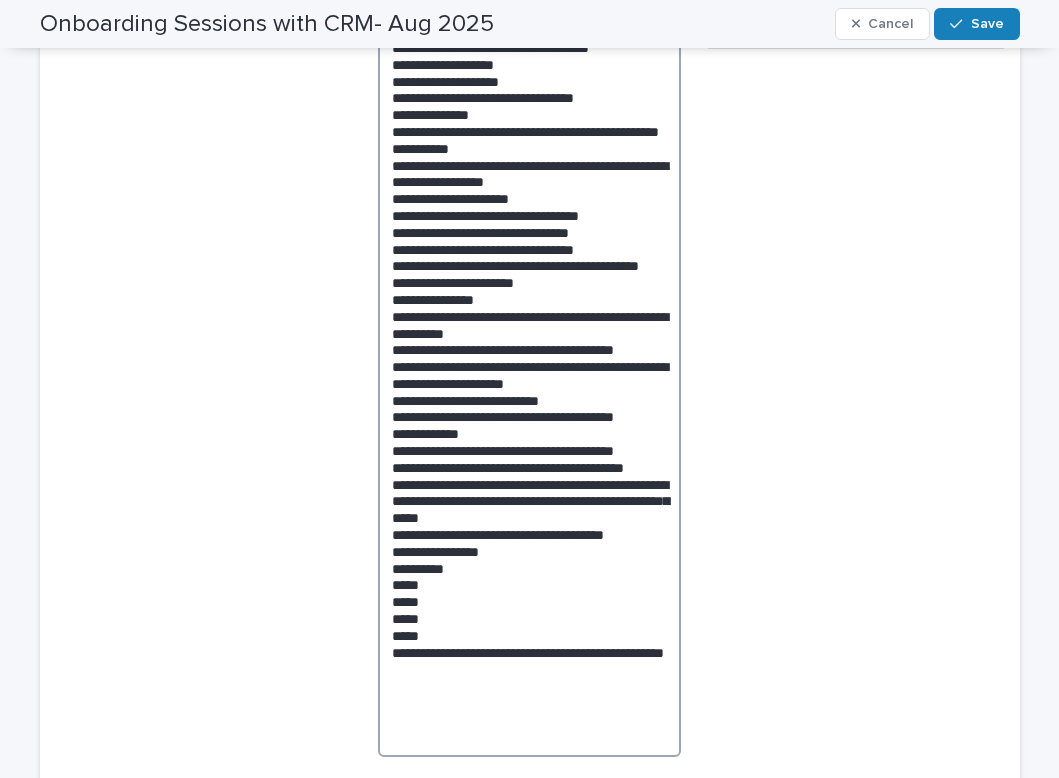 drag, startPoint x: 440, startPoint y: 699, endPoint x: 372, endPoint y: 625, distance: 100.49876 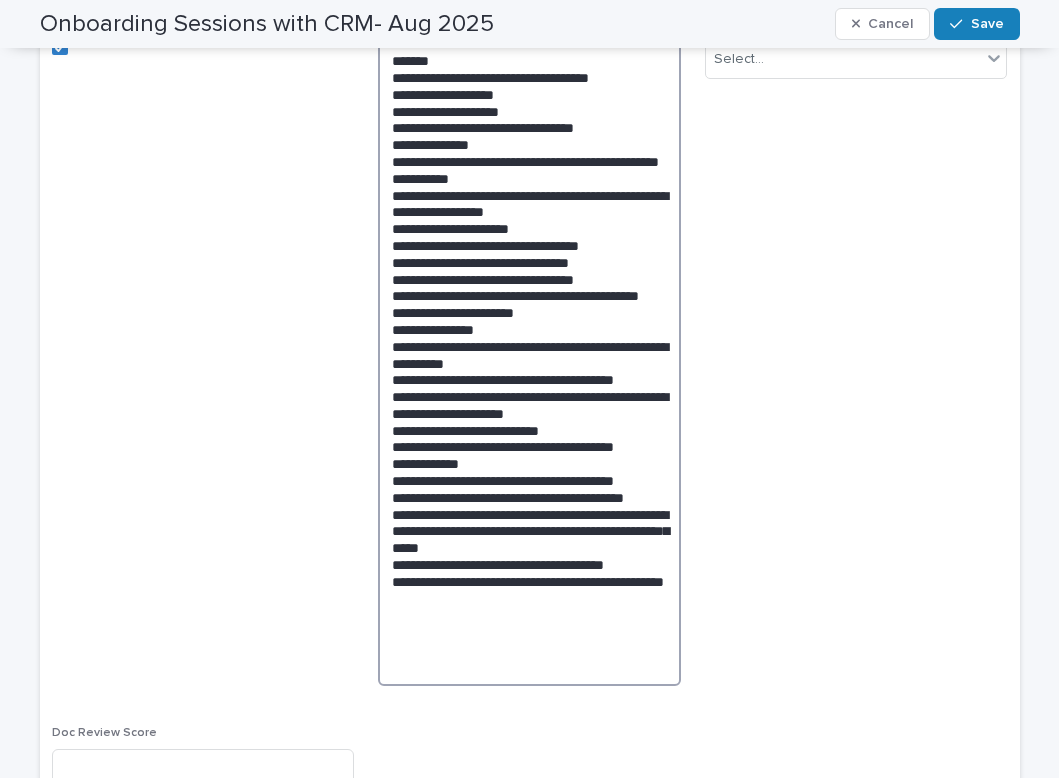 scroll, scrollTop: 476, scrollLeft: 0, axis: vertical 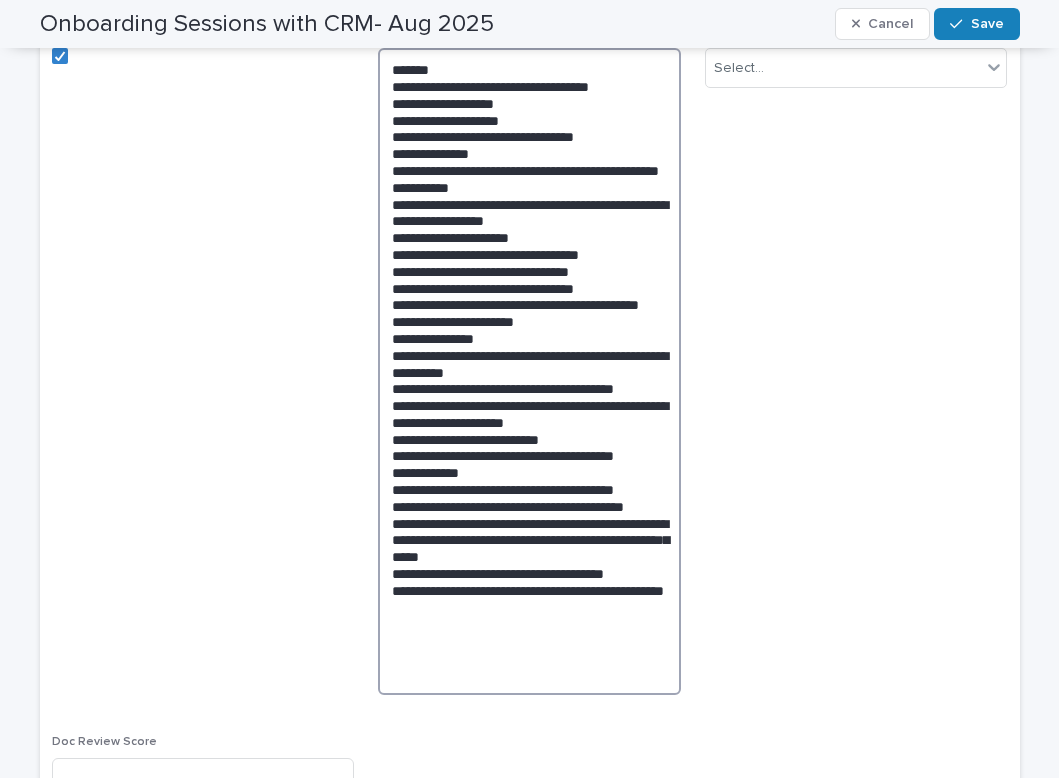 drag, startPoint x: 434, startPoint y: 353, endPoint x: 507, endPoint y: 335, distance: 75.18643 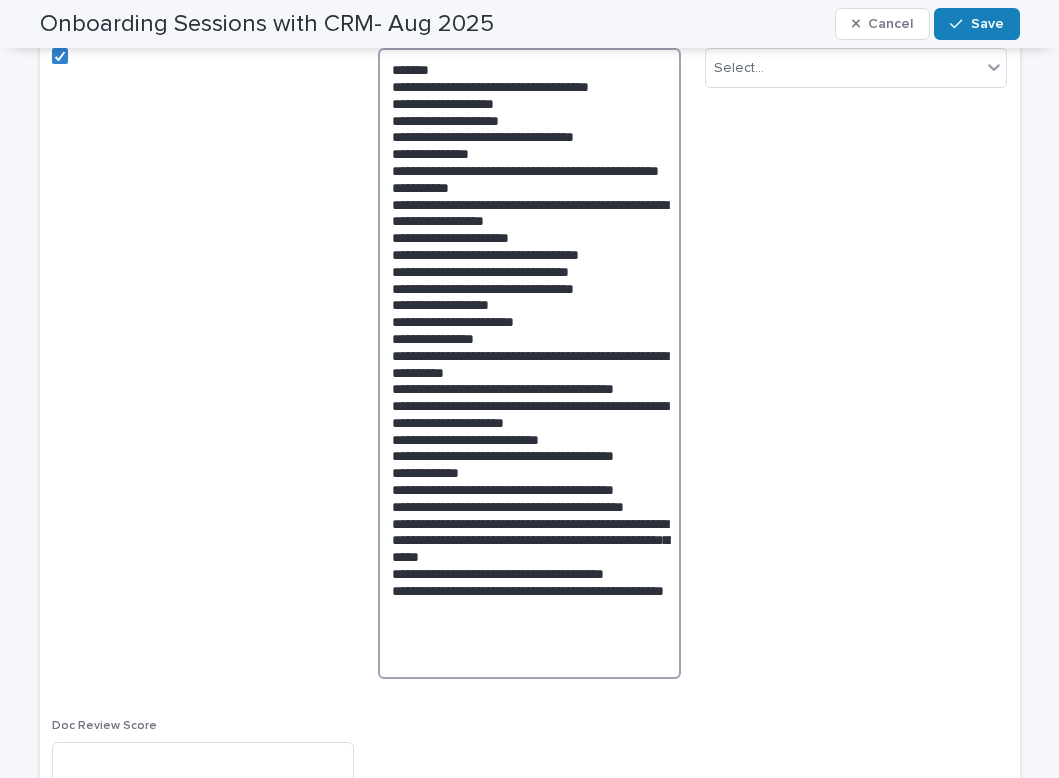 drag, startPoint x: 589, startPoint y: 254, endPoint x: 364, endPoint y: 226, distance: 226.73553 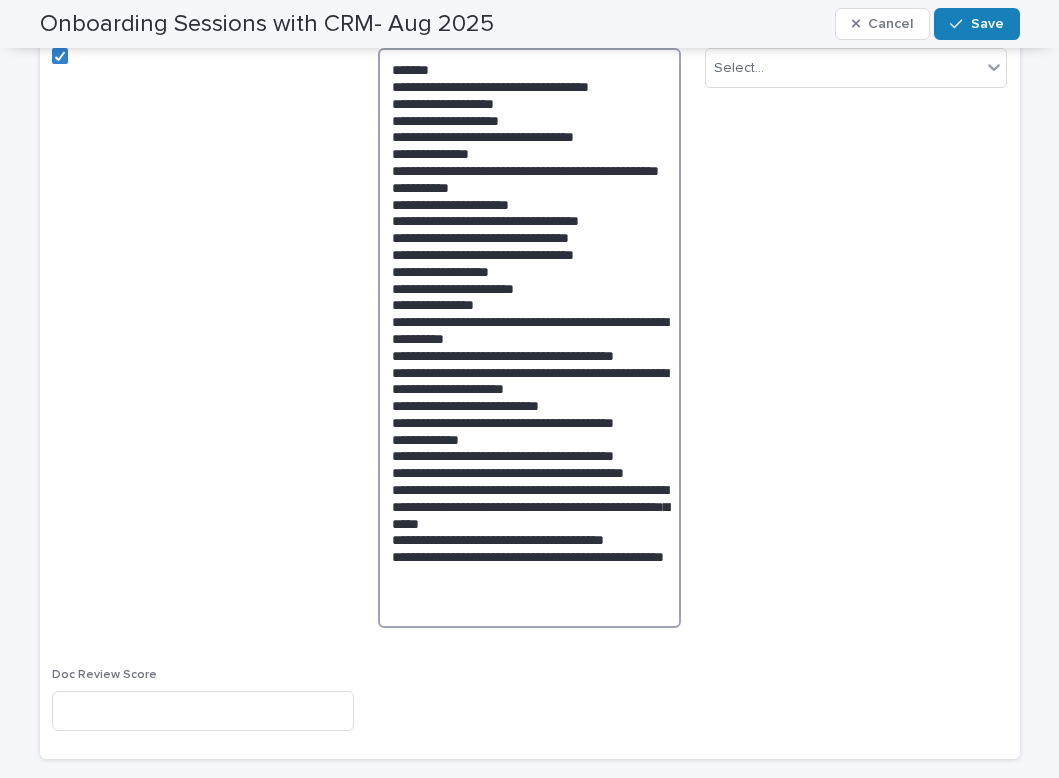 type on "**********" 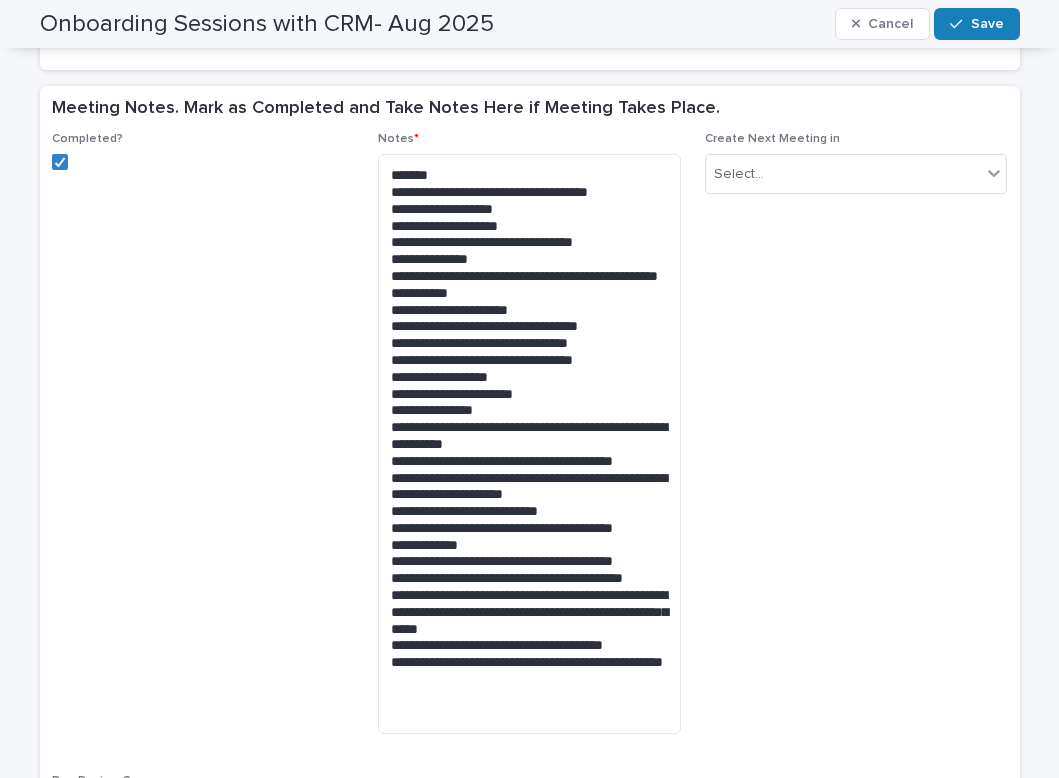scroll, scrollTop: 353, scrollLeft: 0, axis: vertical 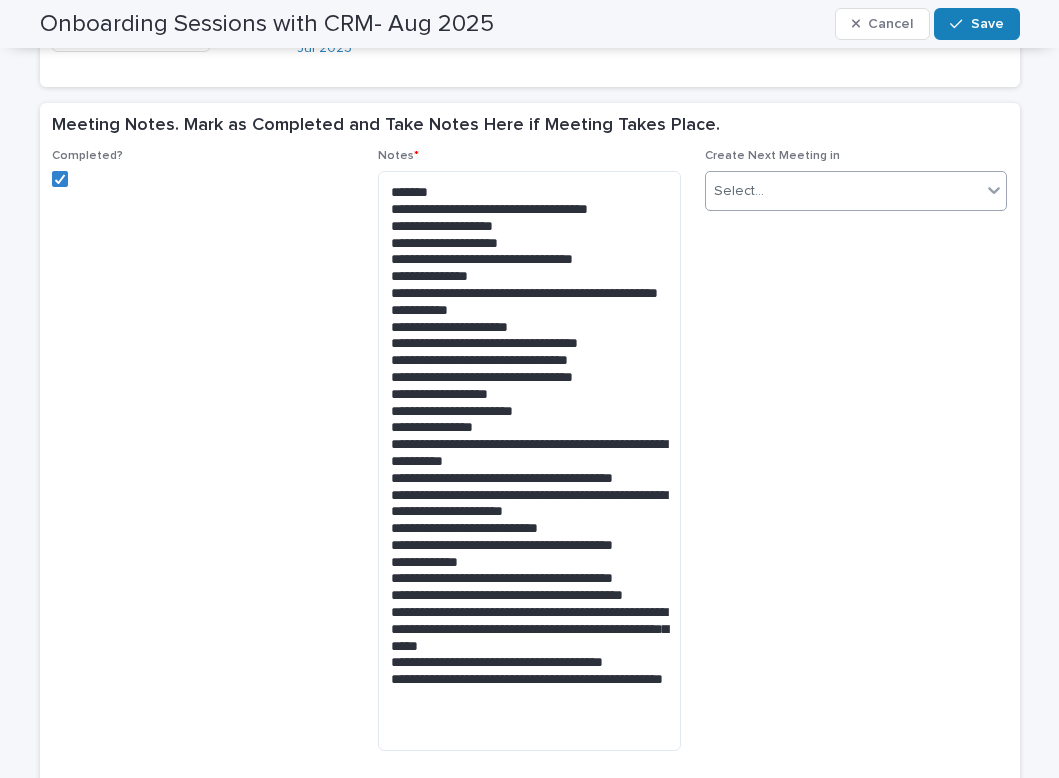 click on "Select..." at bounding box center [844, 191] 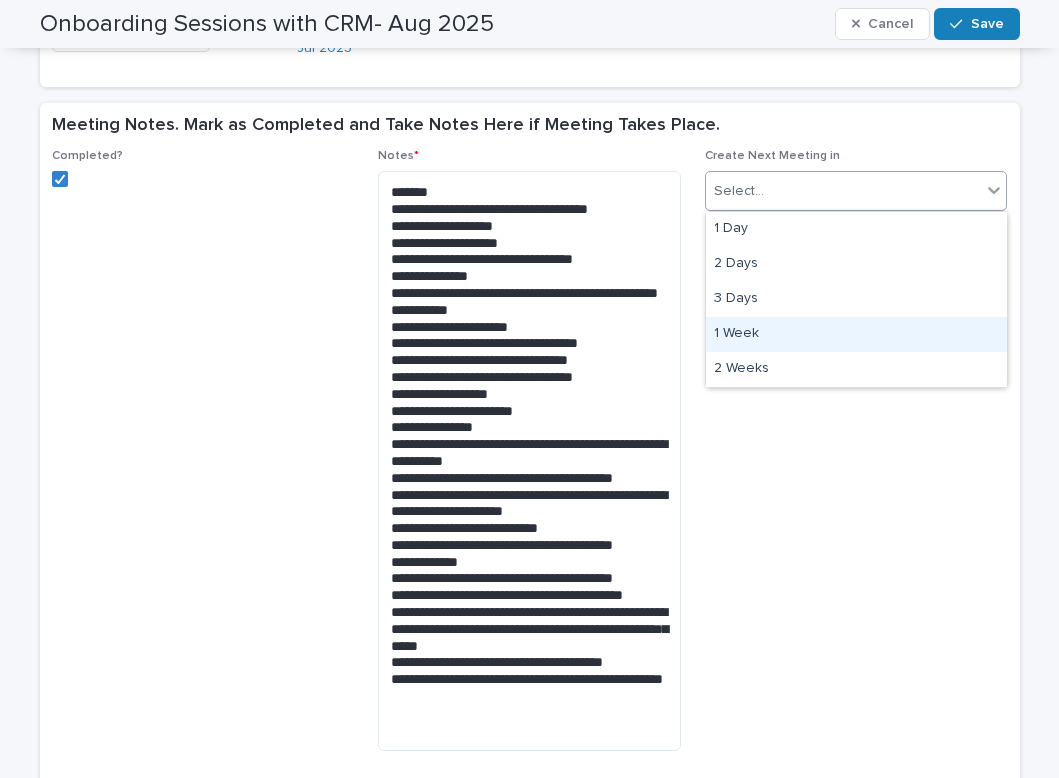 click on "1 Week" at bounding box center (856, 334) 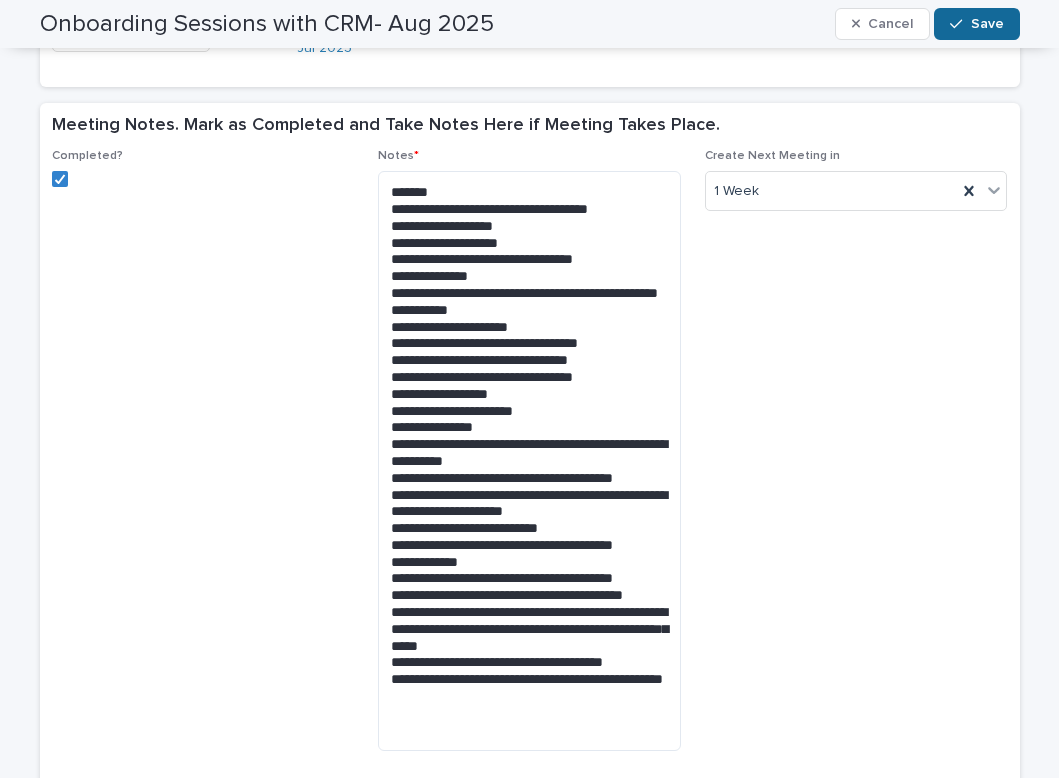 click on "Save" at bounding box center [987, 24] 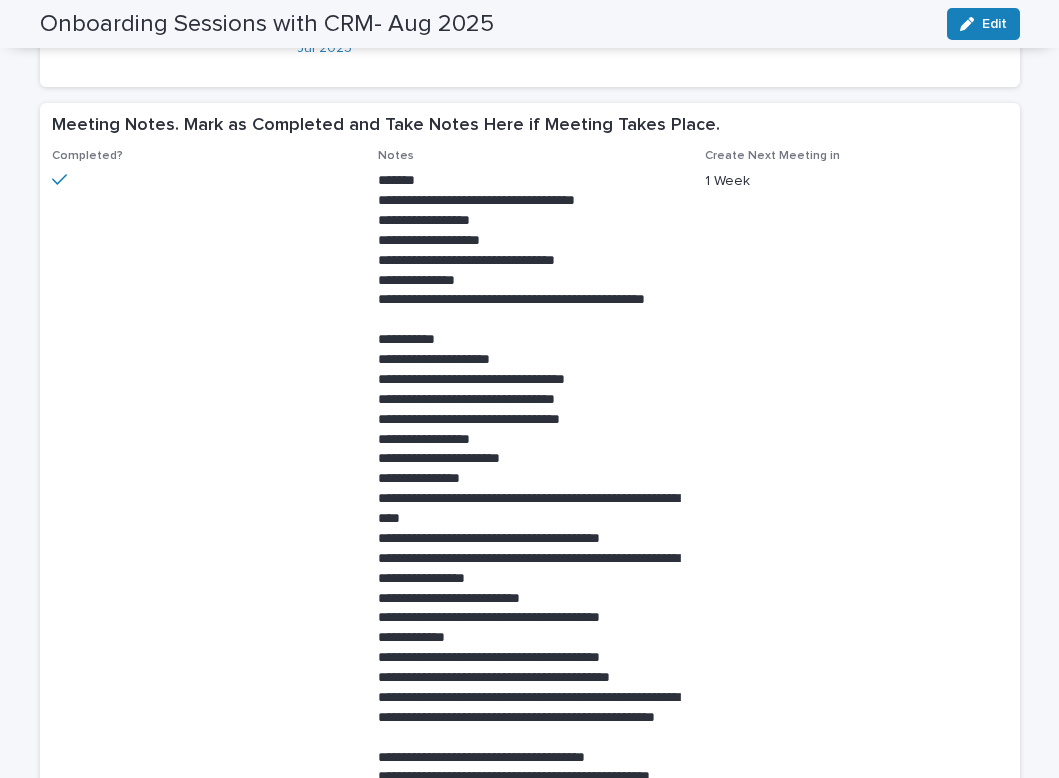 scroll, scrollTop: 372, scrollLeft: 0, axis: vertical 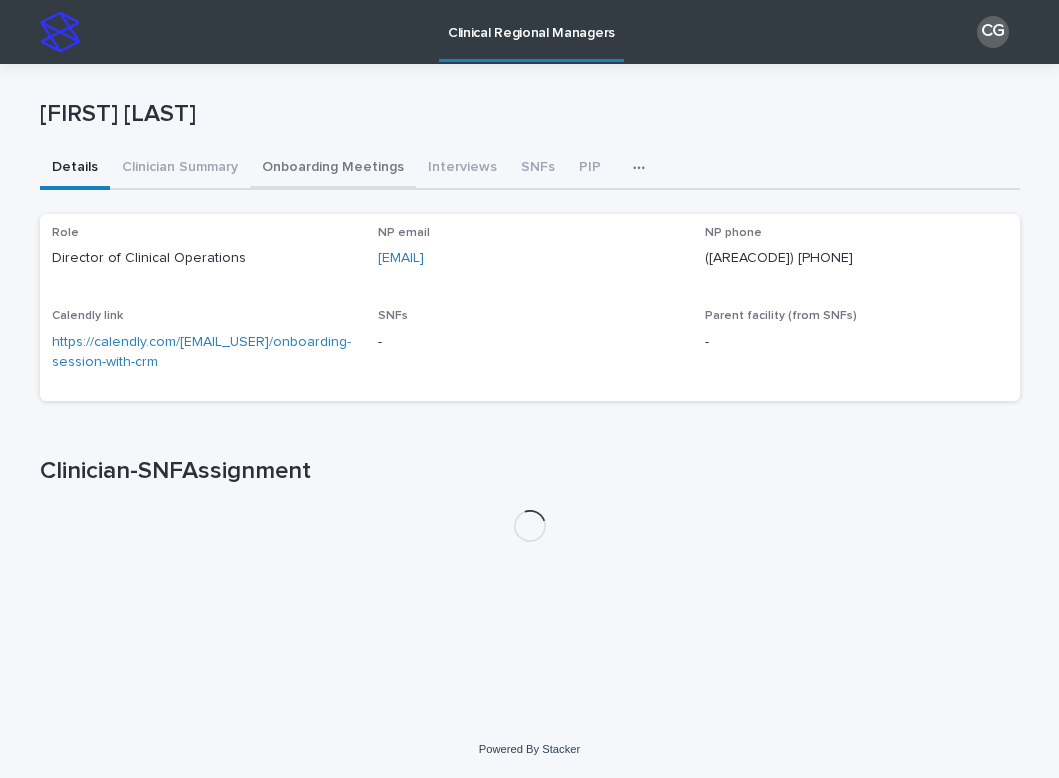 click on "Onboarding Meetings" at bounding box center (333, 169) 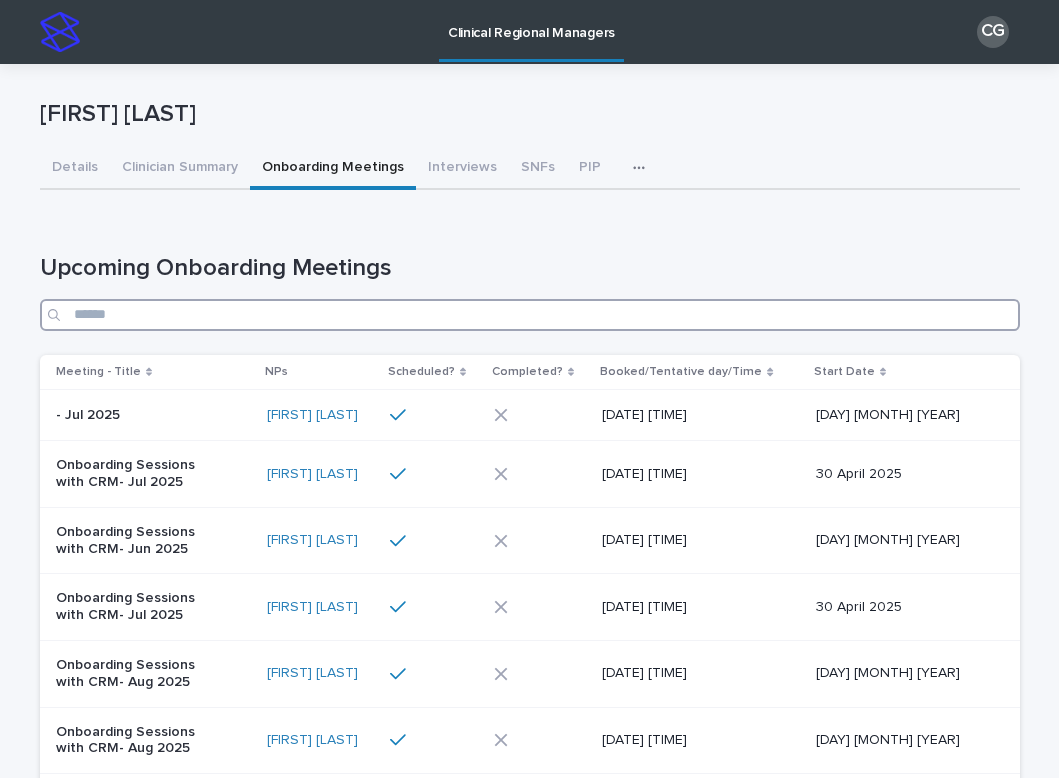 click at bounding box center (530, 315) 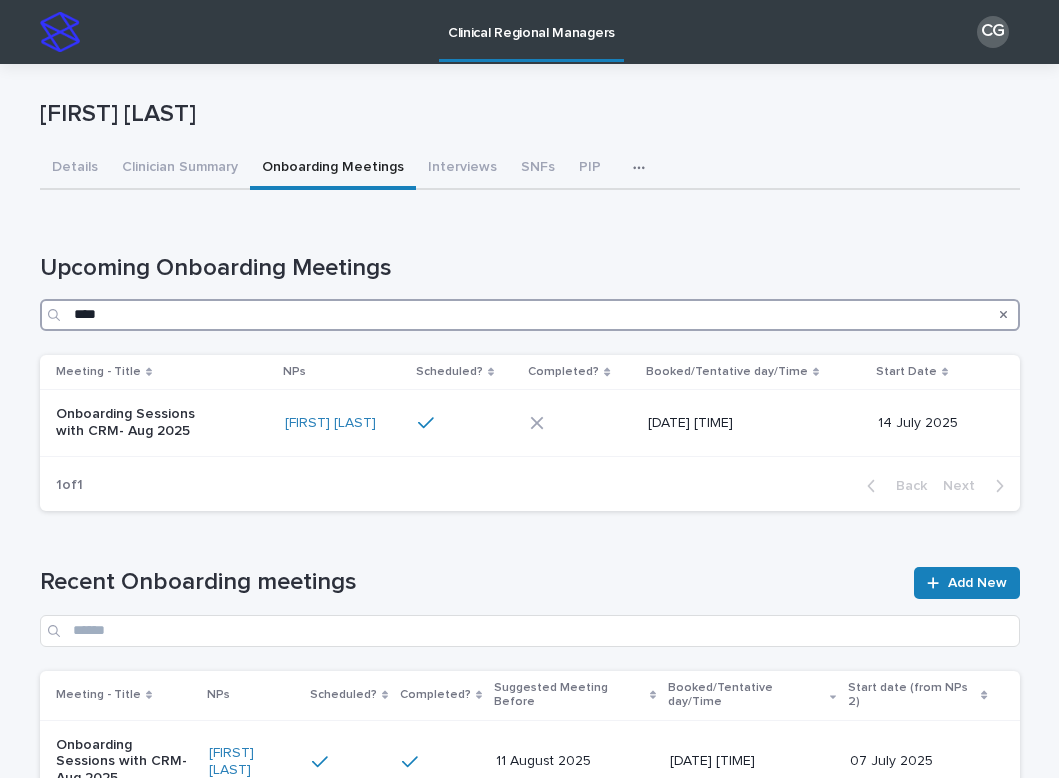 type on "****" 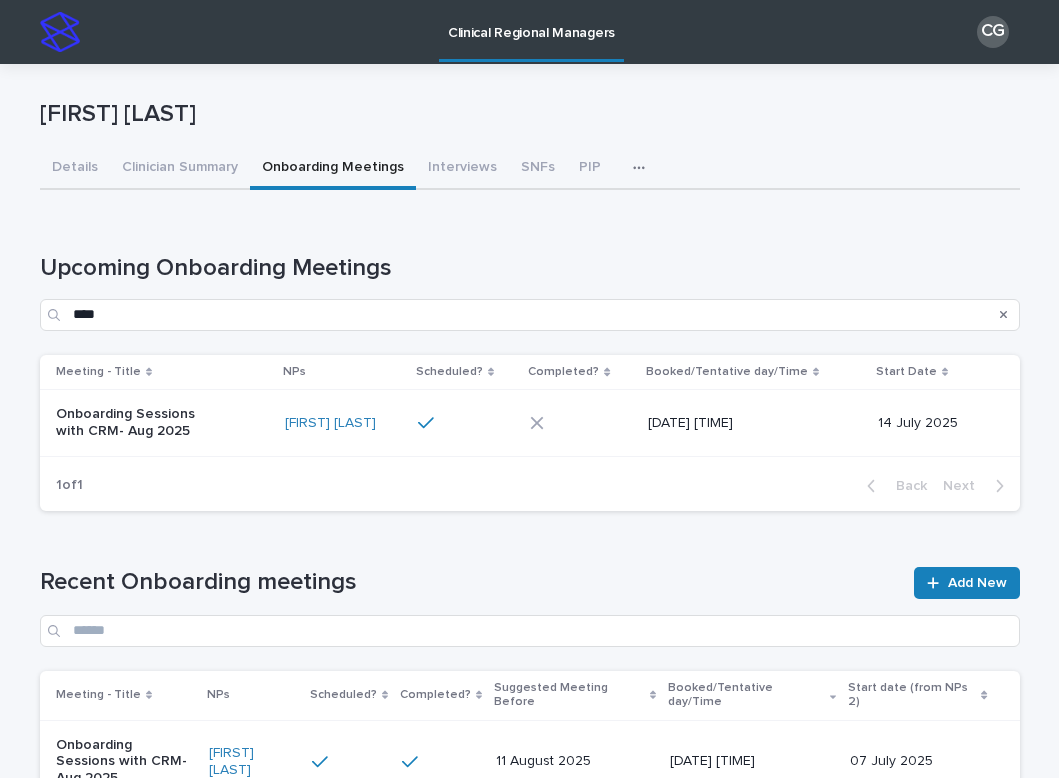 click on "Onboarding Sessions with CRM- Aug 2025" at bounding box center [162, 423] 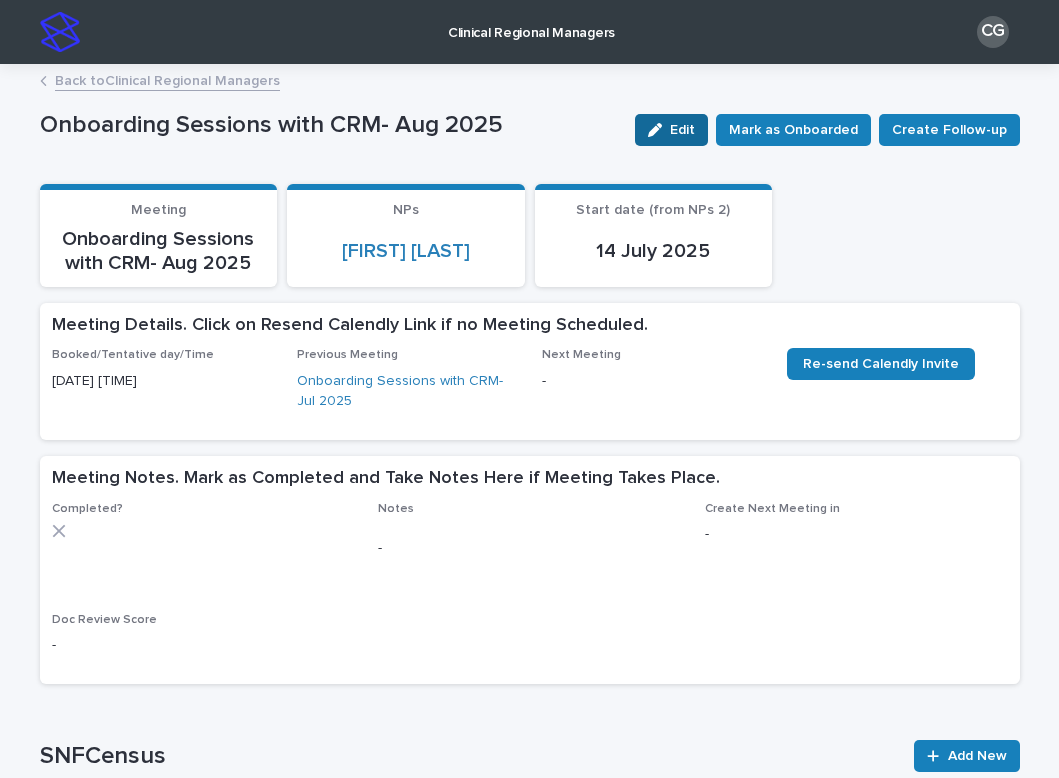 click on "Edit" at bounding box center (682, 130) 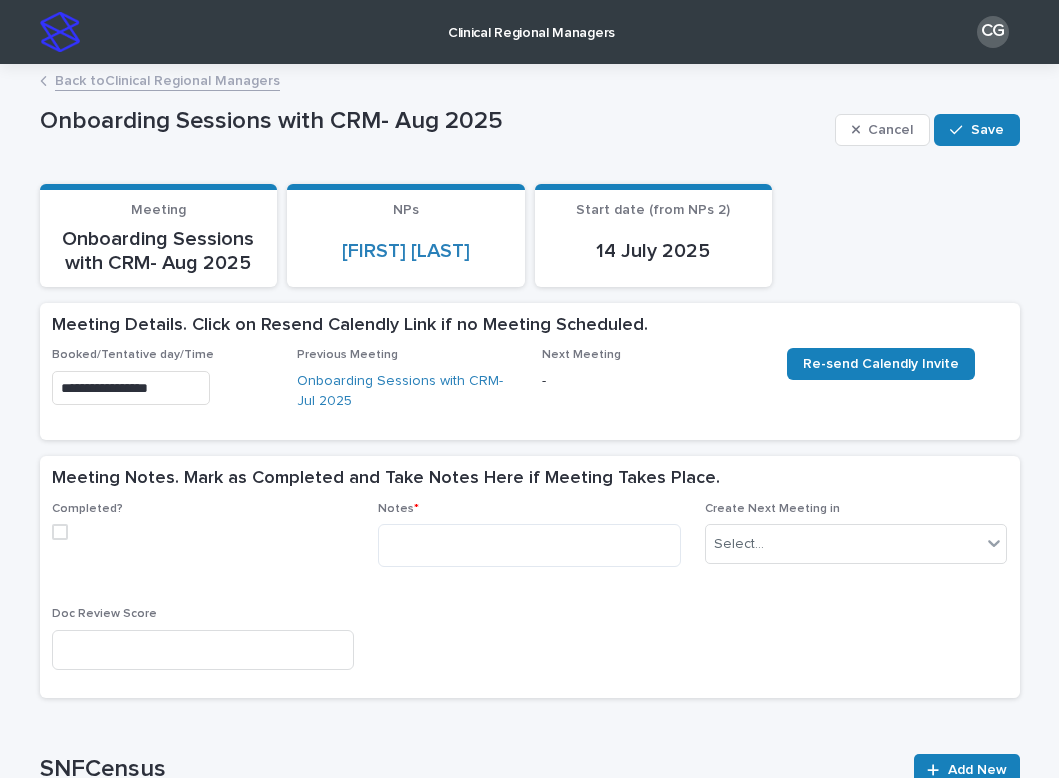 click on "Completed?" at bounding box center (203, 529) 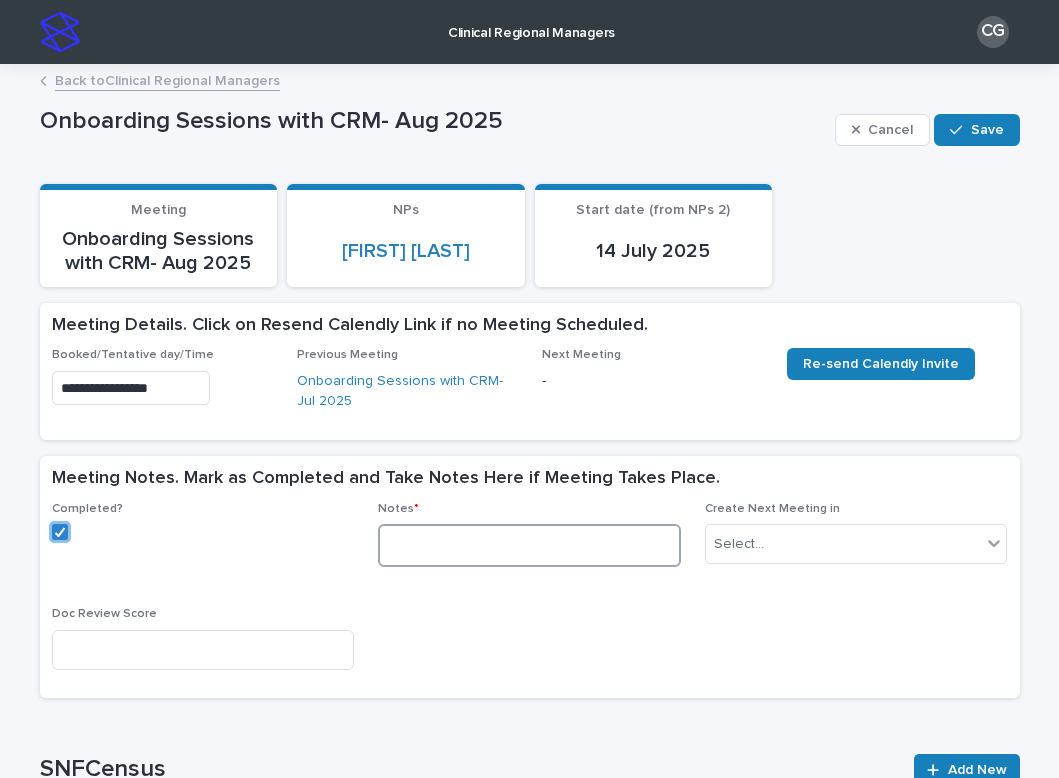 click at bounding box center [529, 545] 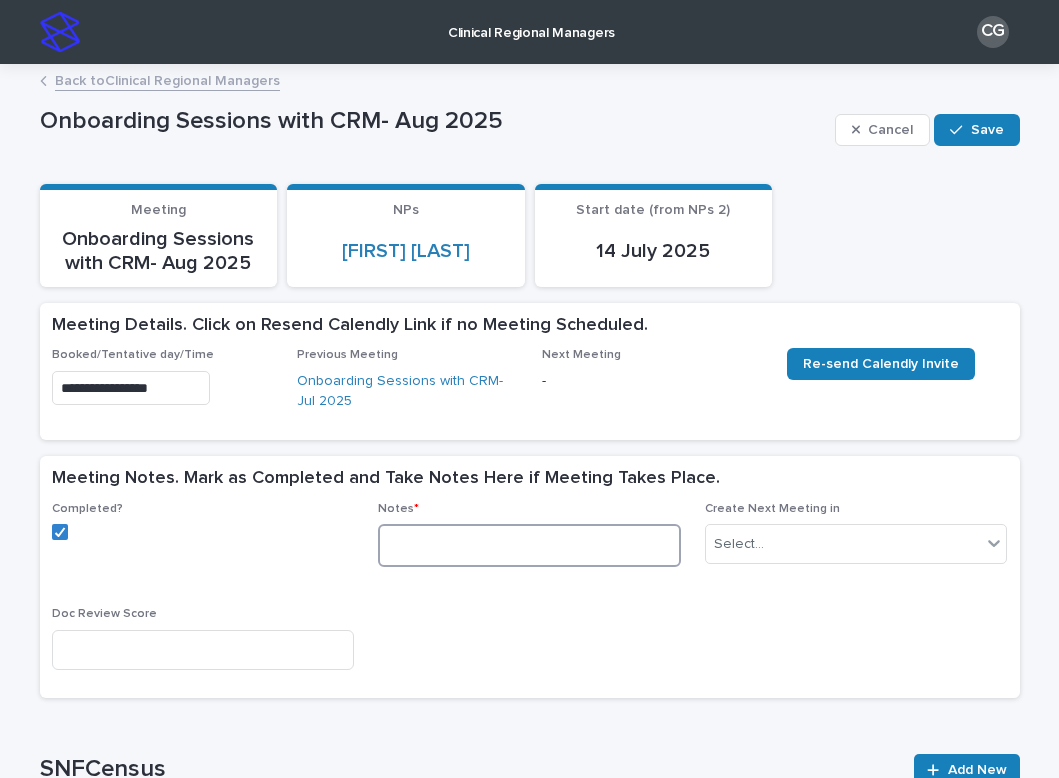 paste on "**********" 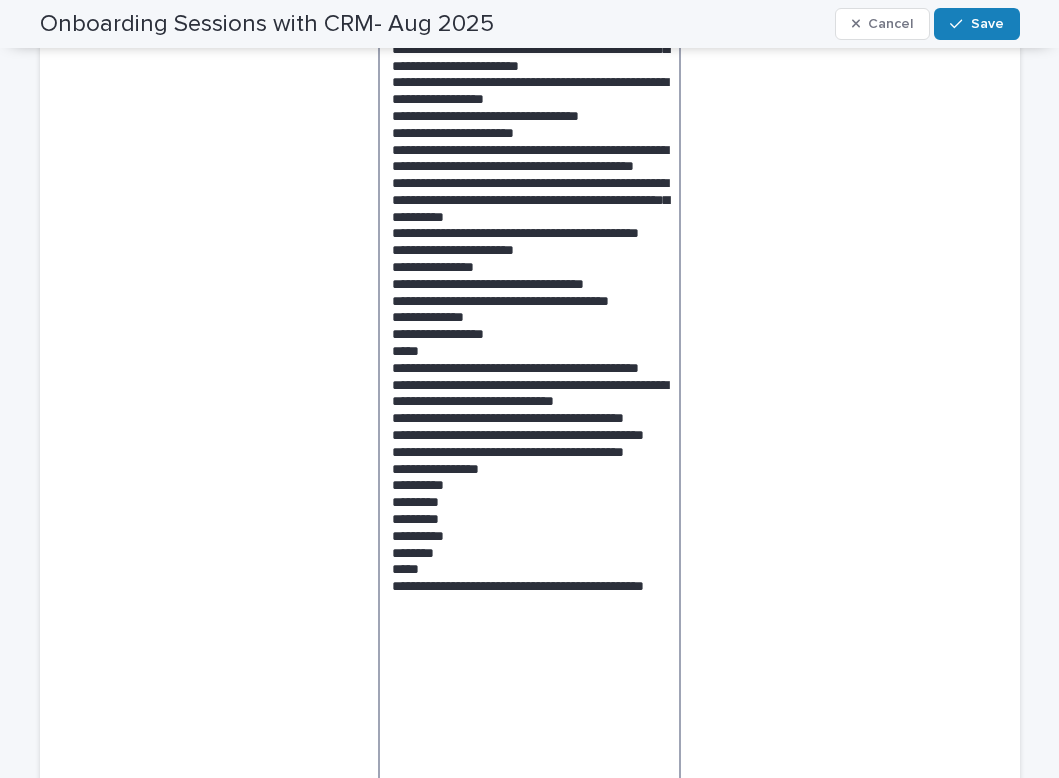 scroll, scrollTop: 603, scrollLeft: 0, axis: vertical 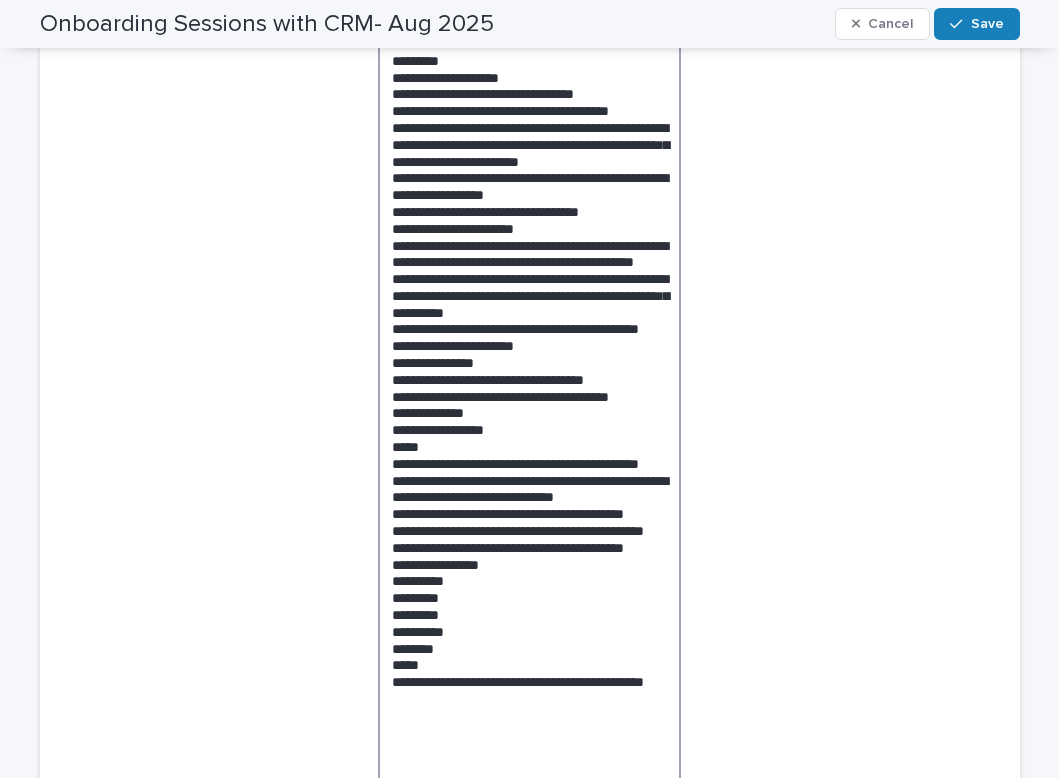 drag, startPoint x: 467, startPoint y: 493, endPoint x: 367, endPoint y: 466, distance: 103.58089 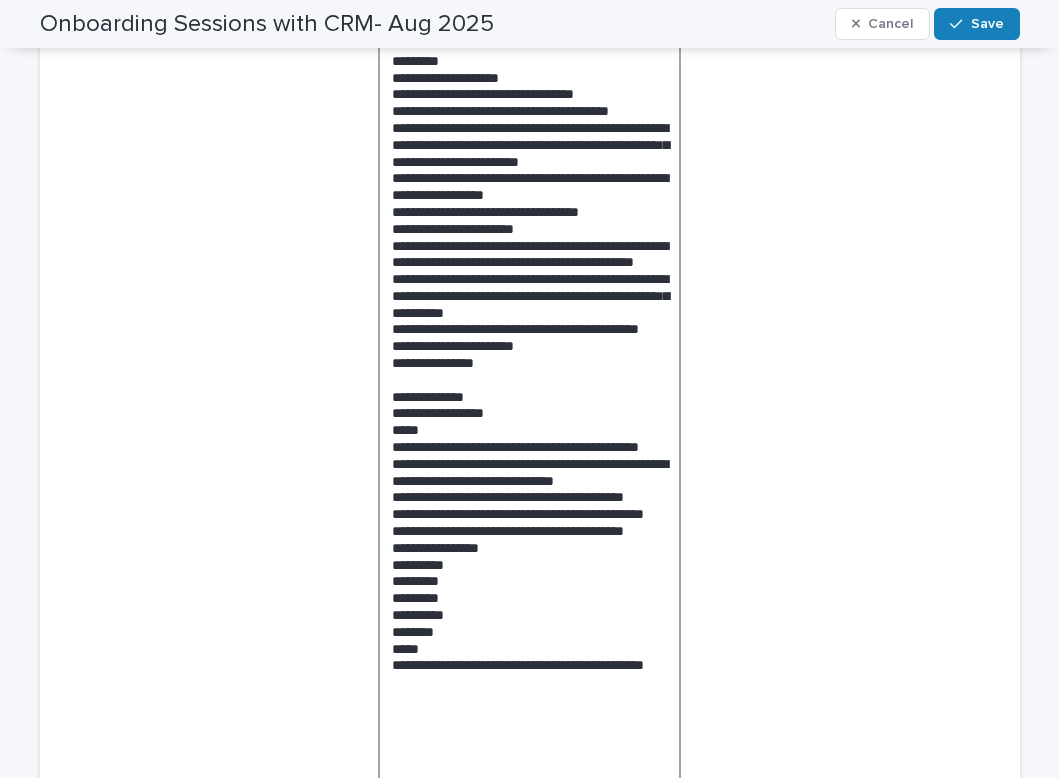 type on "**********" 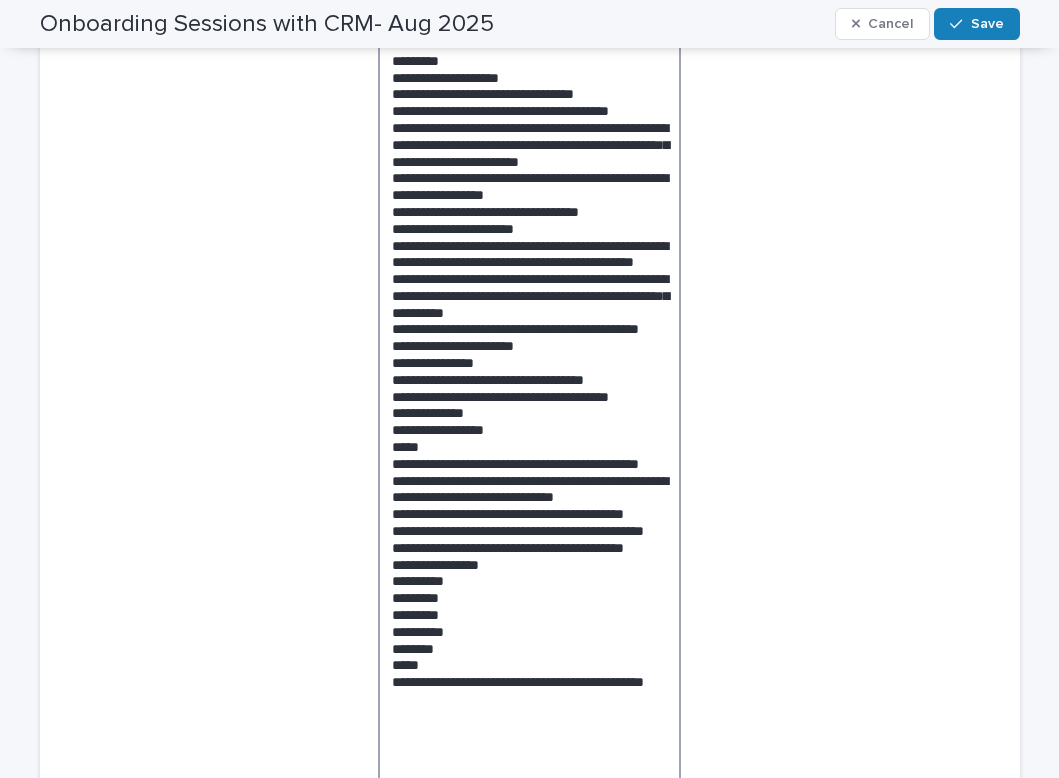click at bounding box center (529, 404) 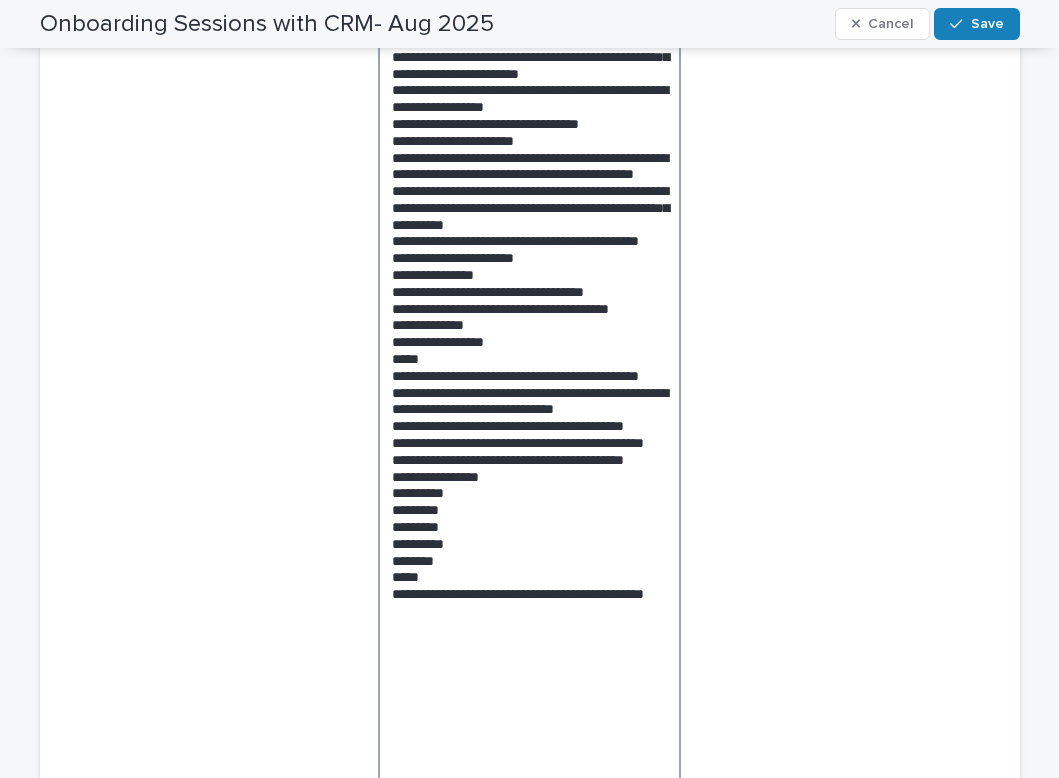 scroll, scrollTop: 801, scrollLeft: 0, axis: vertical 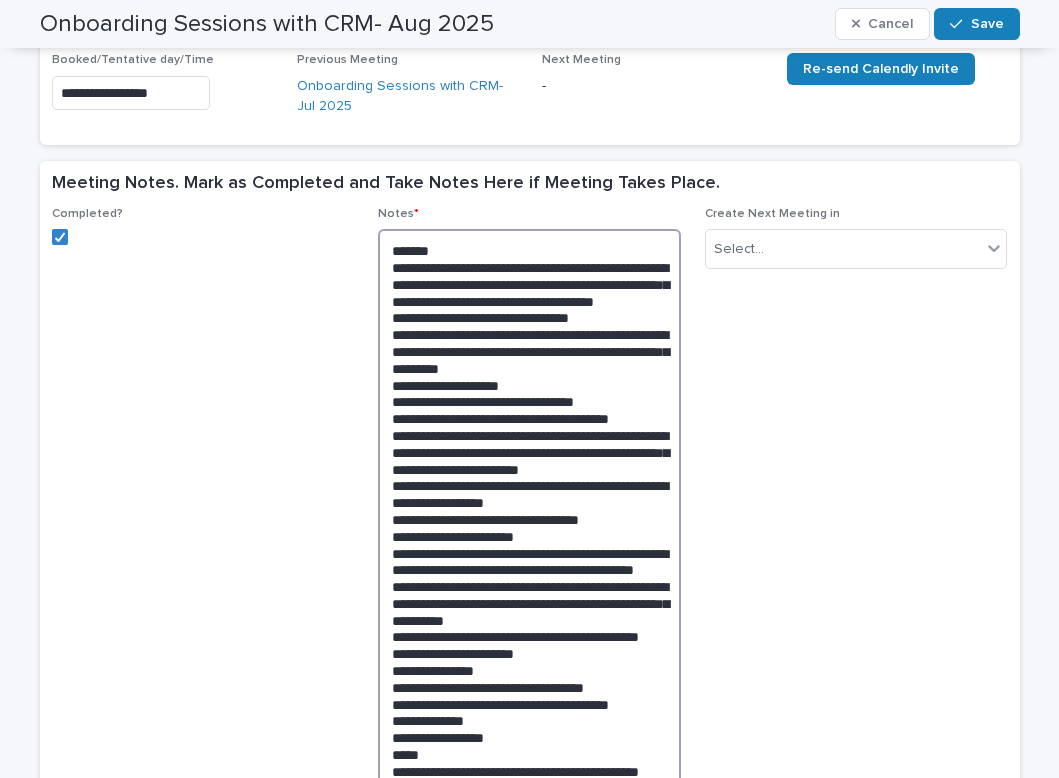 drag, startPoint x: 480, startPoint y: 676, endPoint x: 393, endPoint y: 252, distance: 432.83368 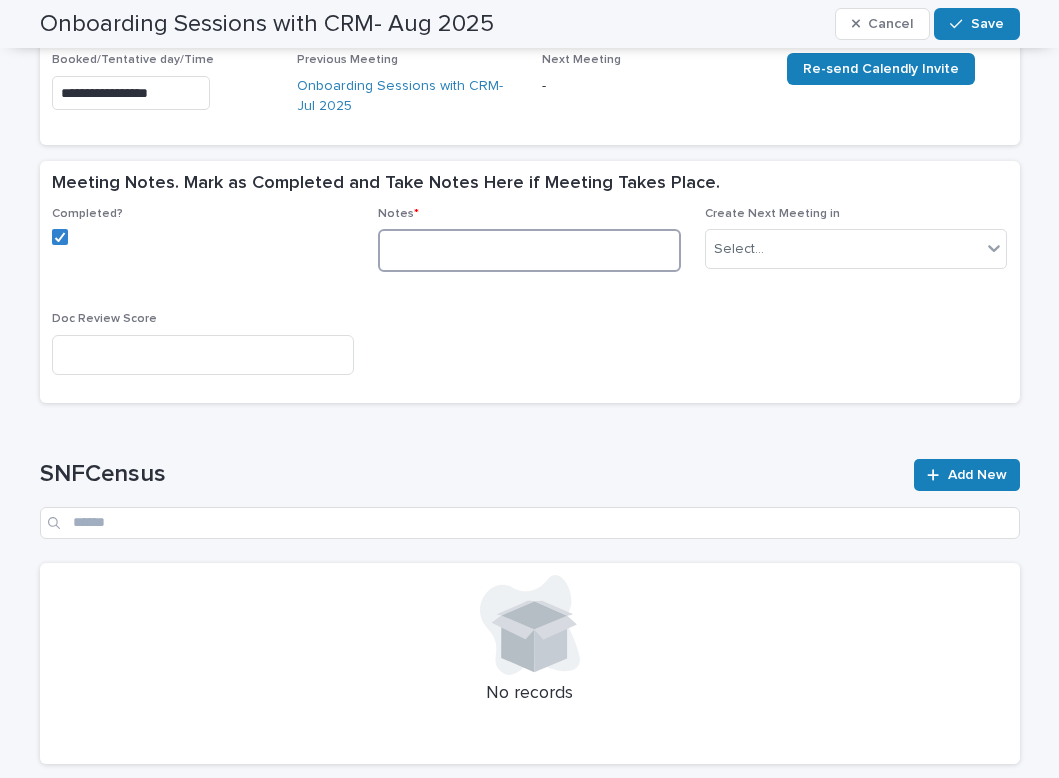 click at bounding box center (529, 250) 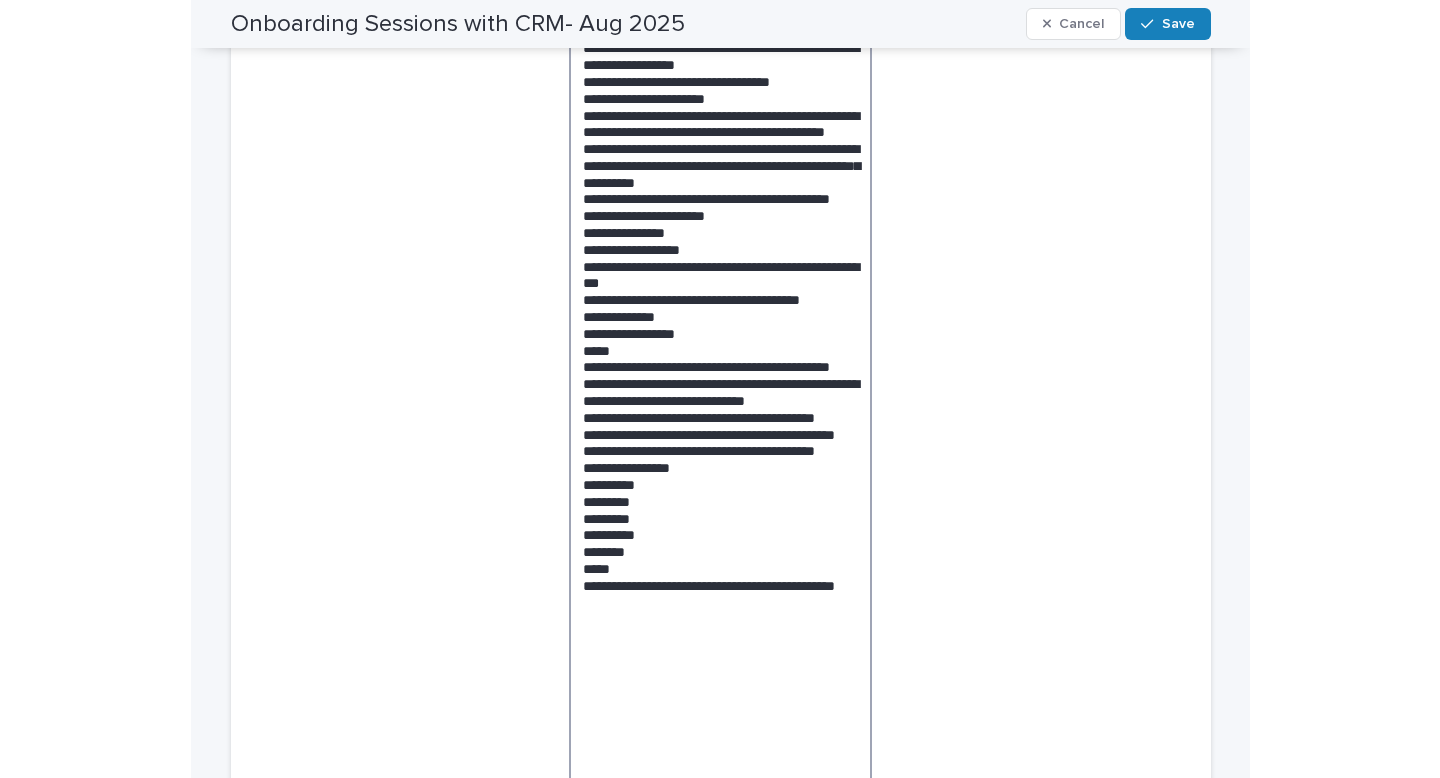 scroll, scrollTop: 533, scrollLeft: 0, axis: vertical 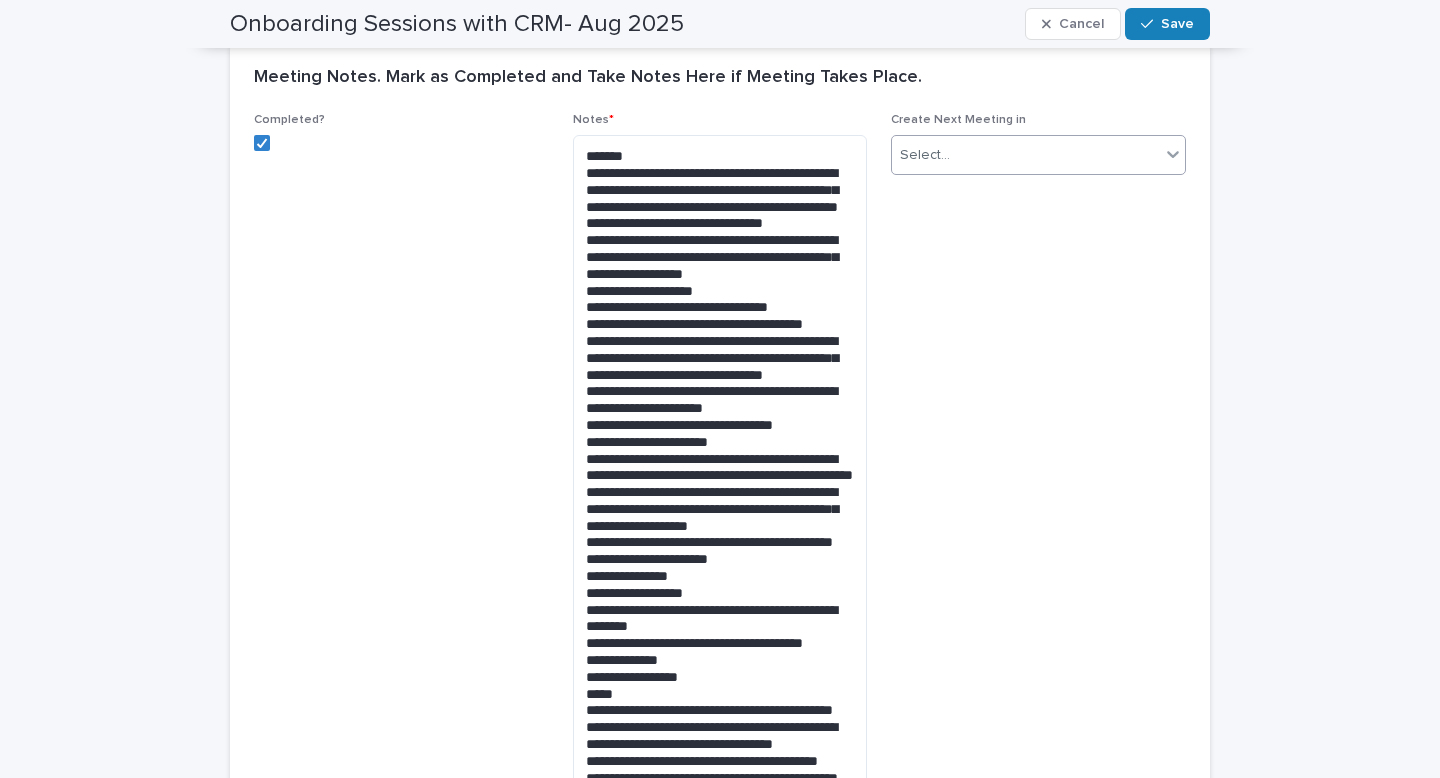 click on "Select..." at bounding box center (1026, 155) 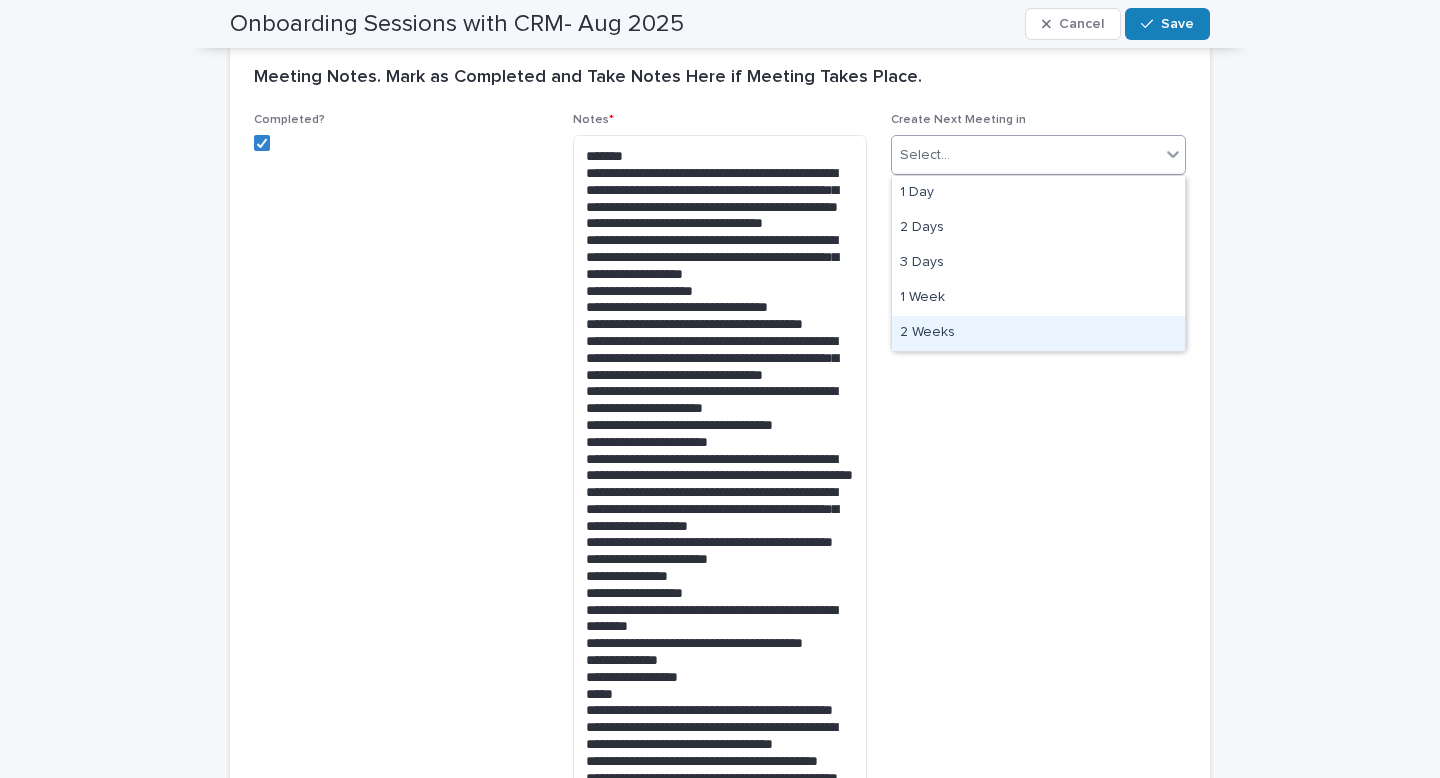 click on "2 Weeks" at bounding box center [1038, 333] 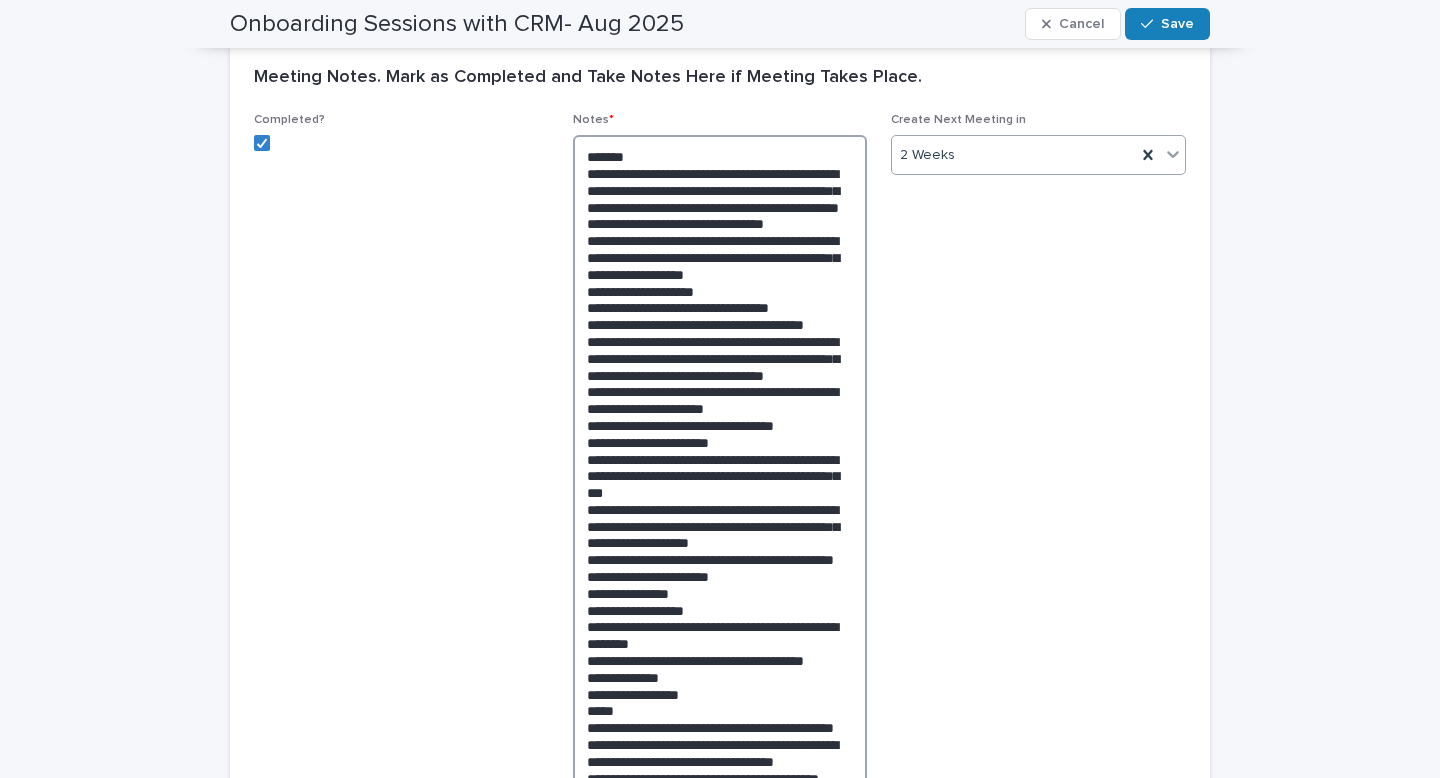 click at bounding box center (720, 652) 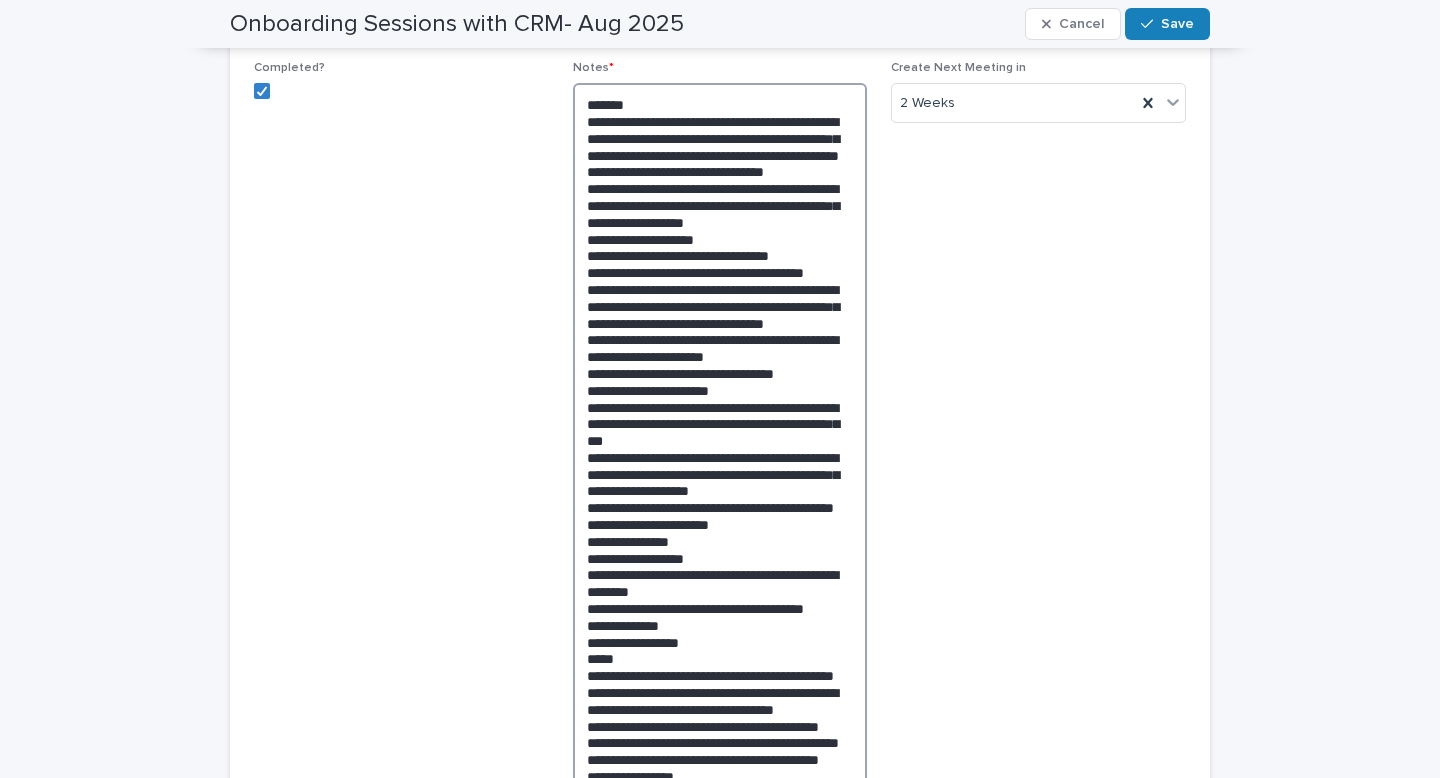 scroll, scrollTop: 558, scrollLeft: 0, axis: vertical 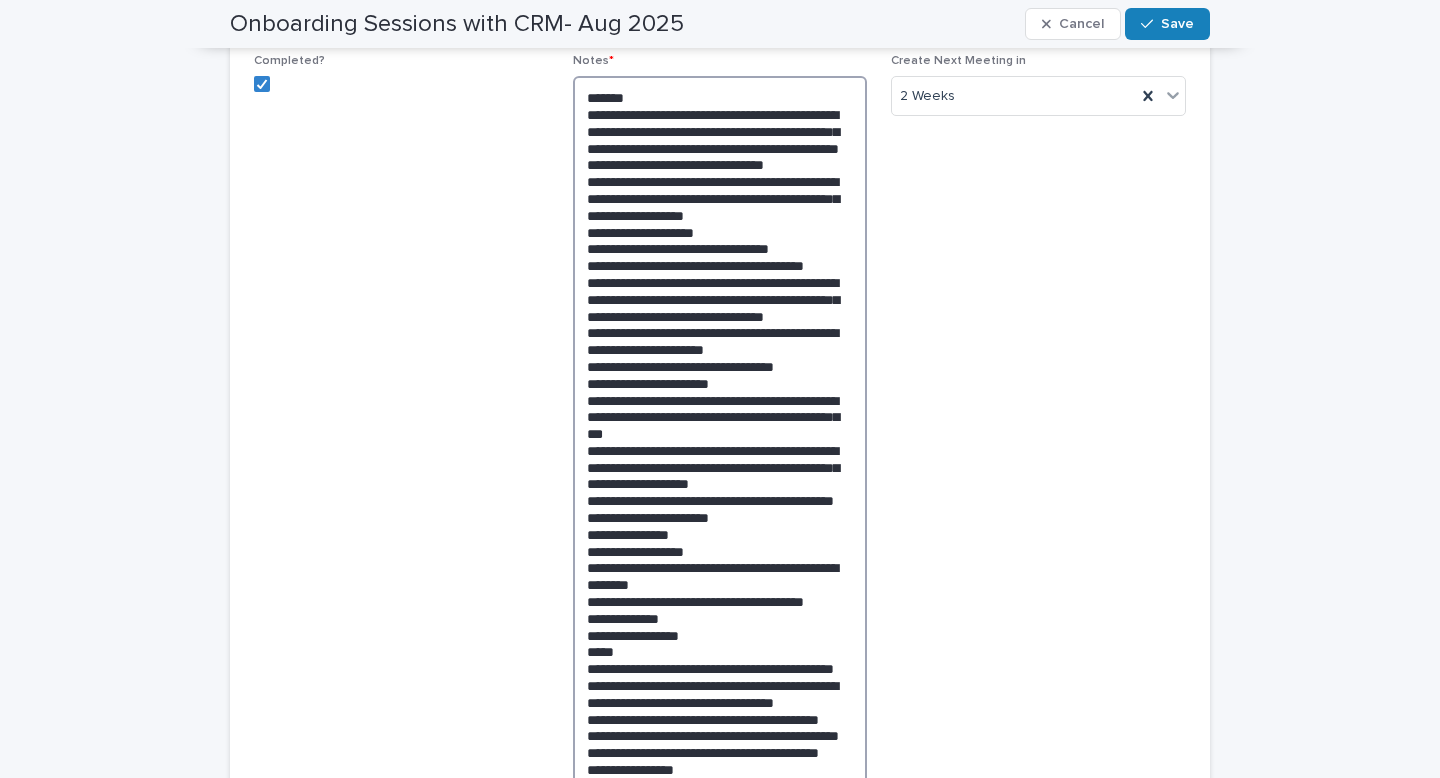 click at bounding box center (720, 593) 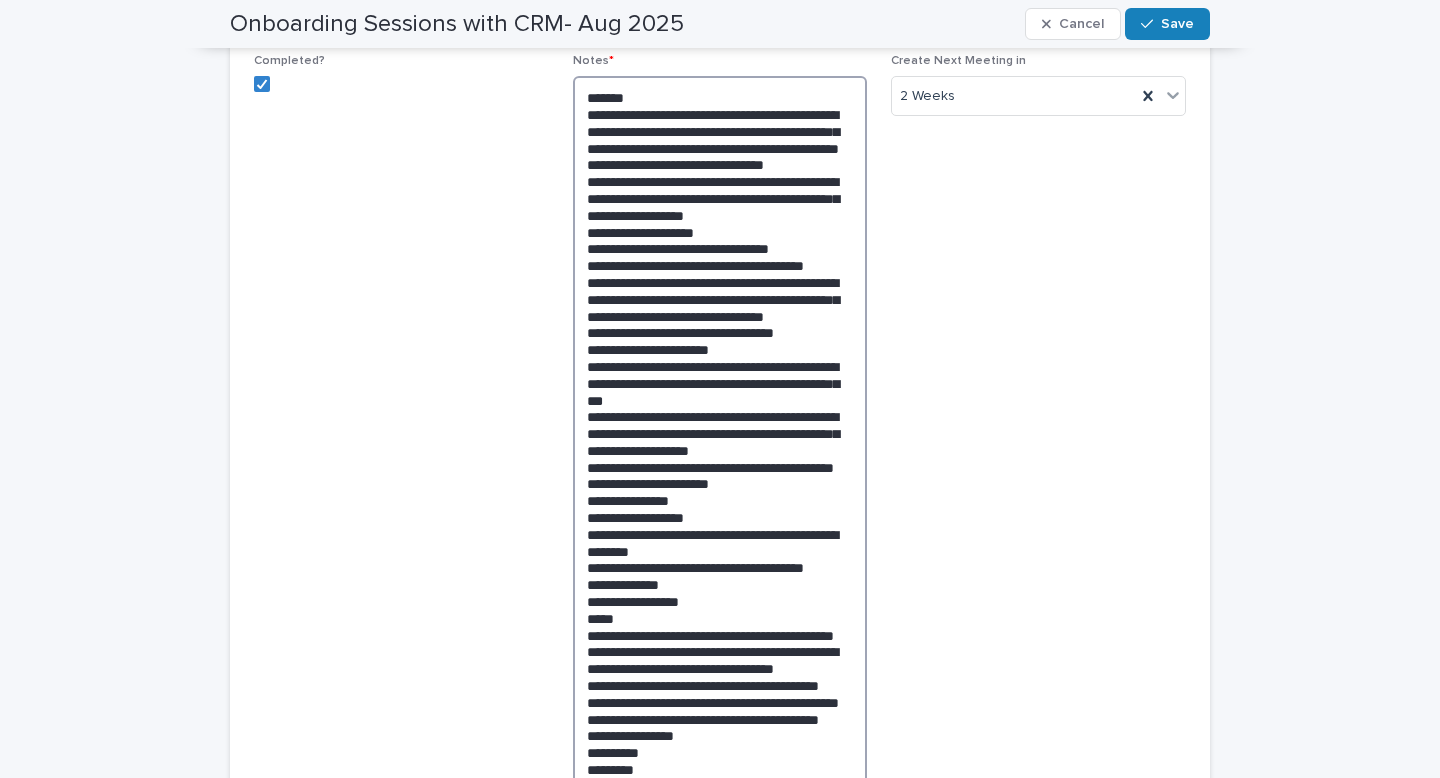 click at bounding box center (720, 567) 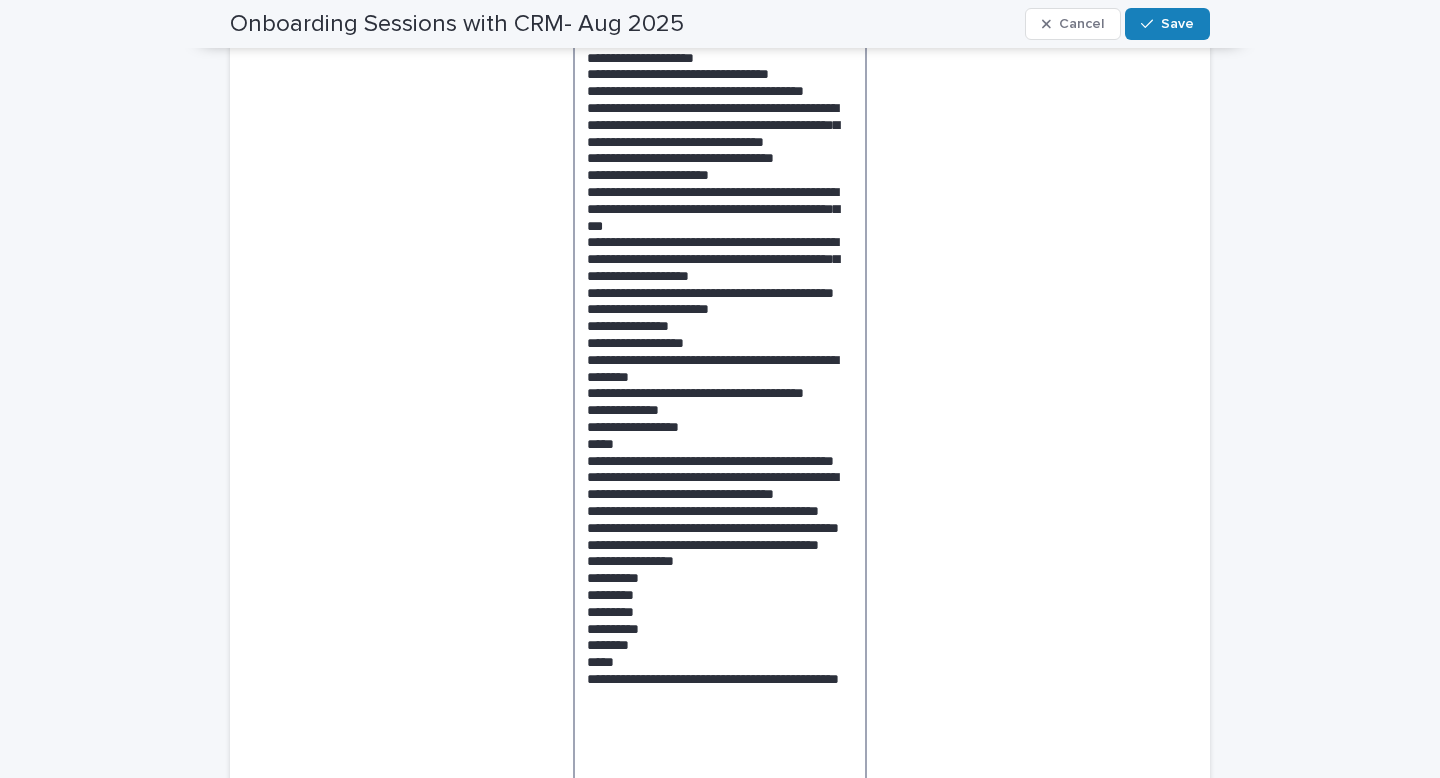 scroll, scrollTop: 736, scrollLeft: 0, axis: vertical 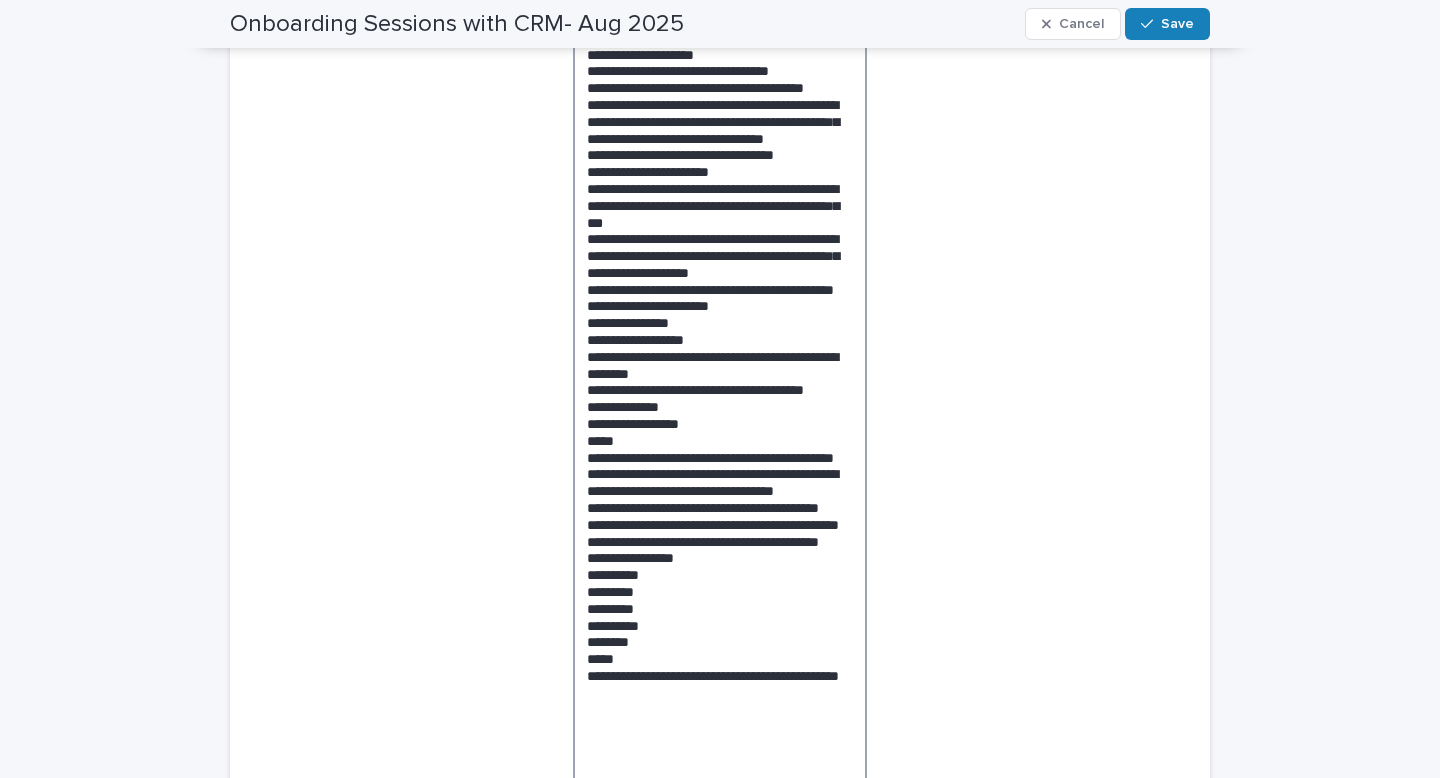 drag, startPoint x: 627, startPoint y: 354, endPoint x: 701, endPoint y: 334, distance: 76.655075 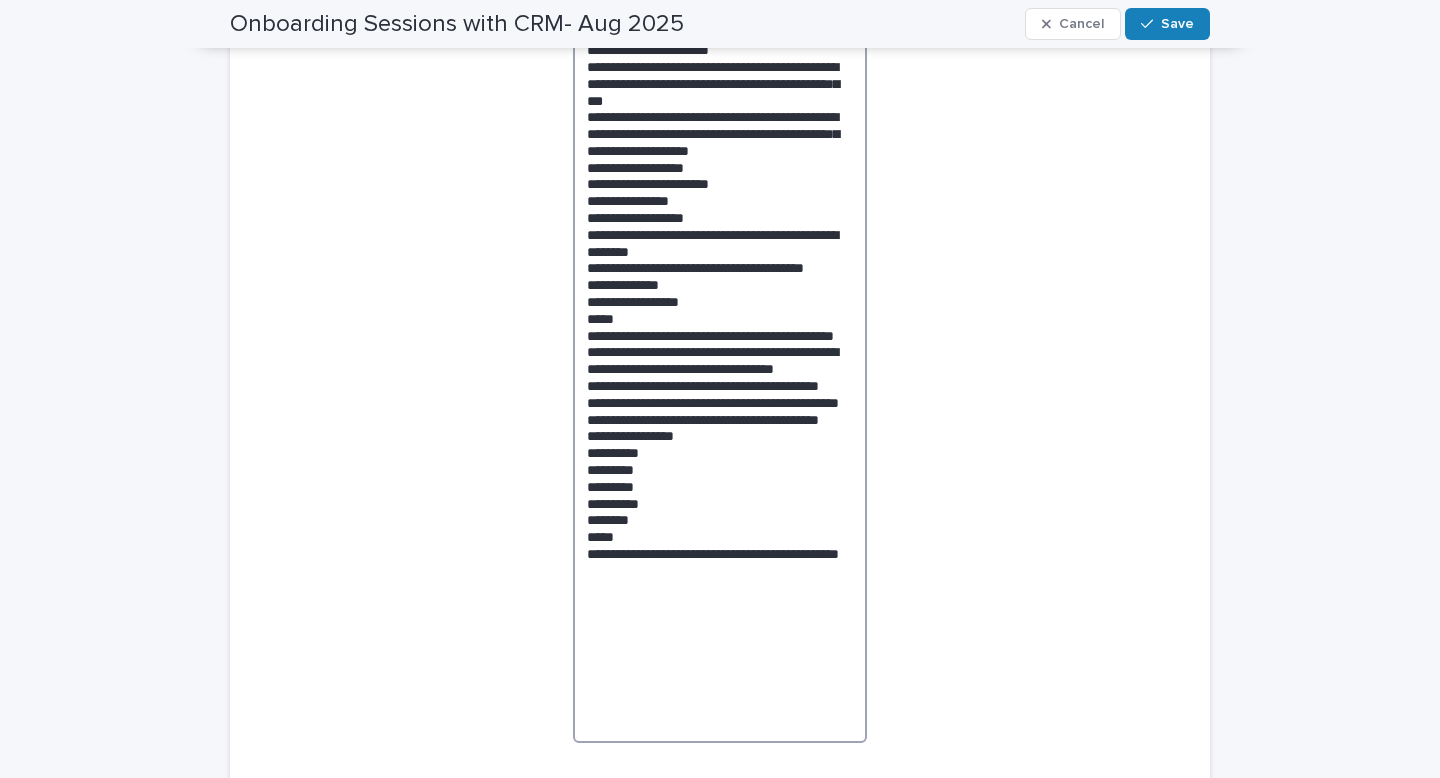 scroll, scrollTop: 862, scrollLeft: 0, axis: vertical 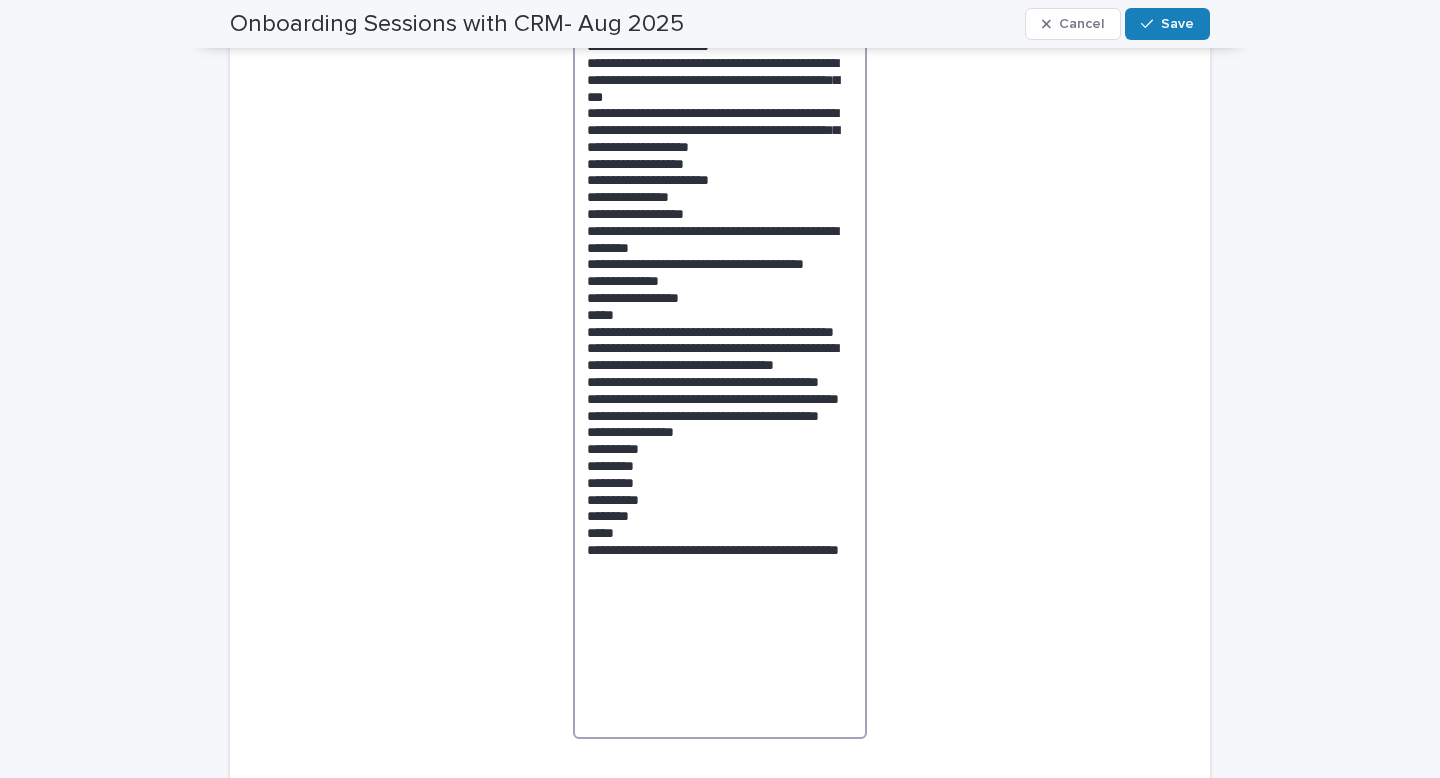 drag, startPoint x: 669, startPoint y: 330, endPoint x: 576, endPoint y: 315, distance: 94.20191 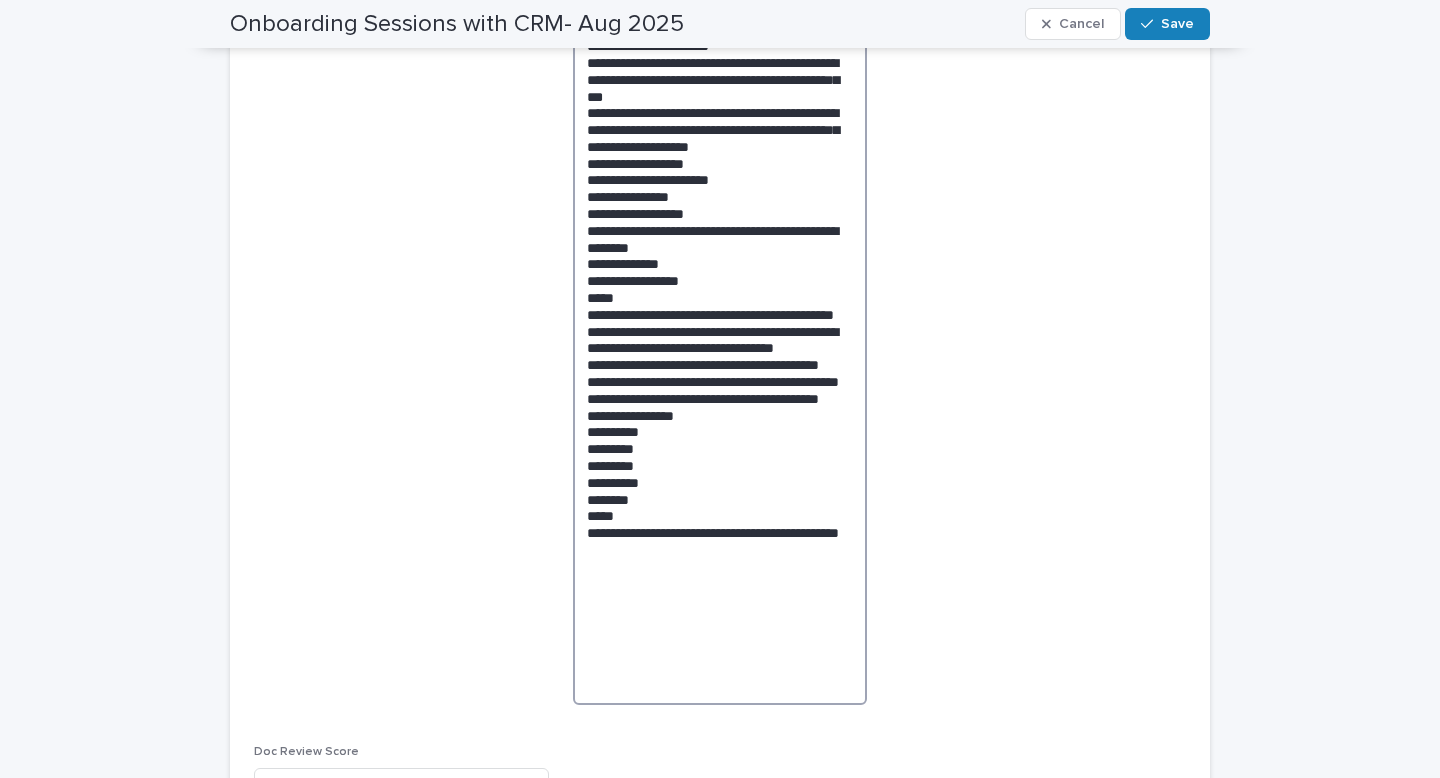 drag, startPoint x: 629, startPoint y: 351, endPoint x: 583, endPoint y: 328, distance: 51.42956 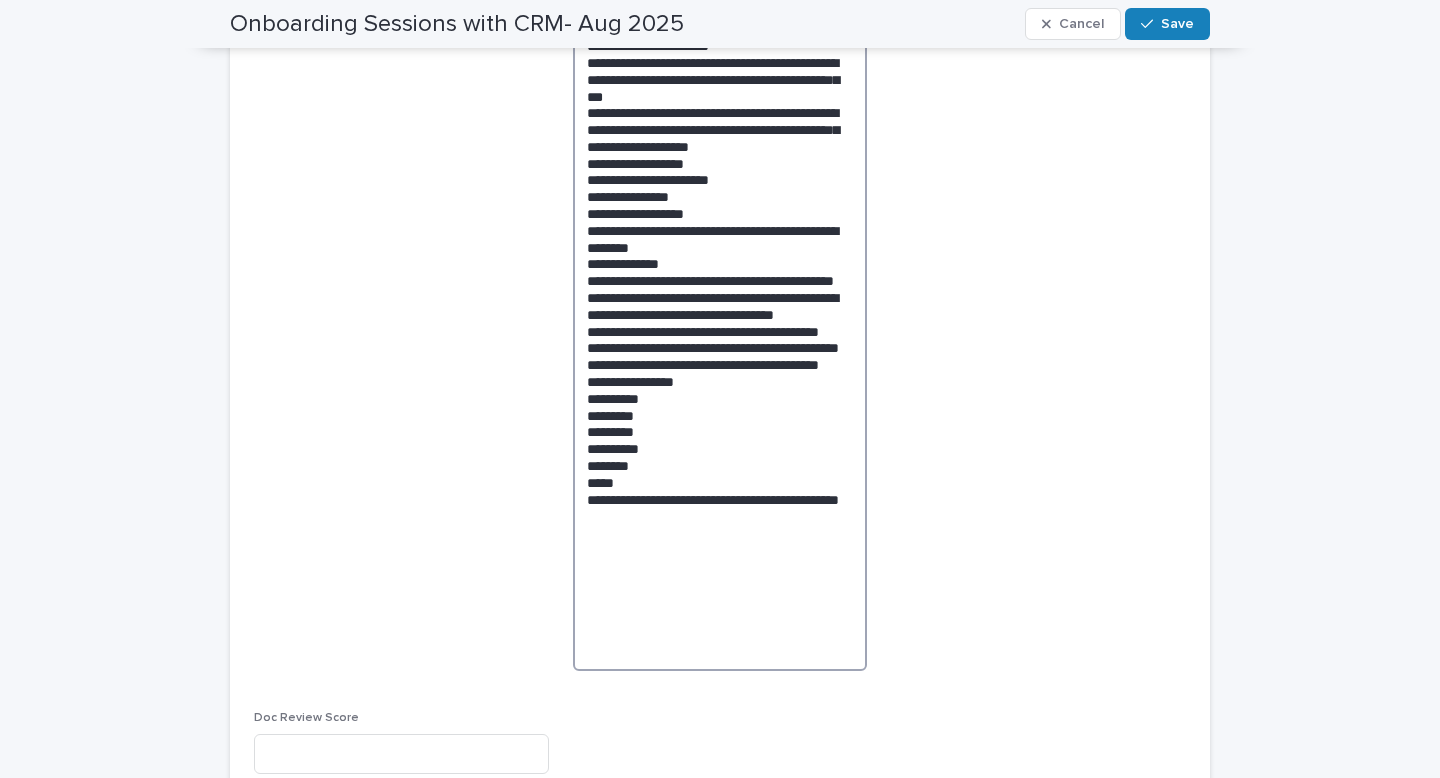 drag, startPoint x: 637, startPoint y: 616, endPoint x: 572, endPoint y: 616, distance: 65 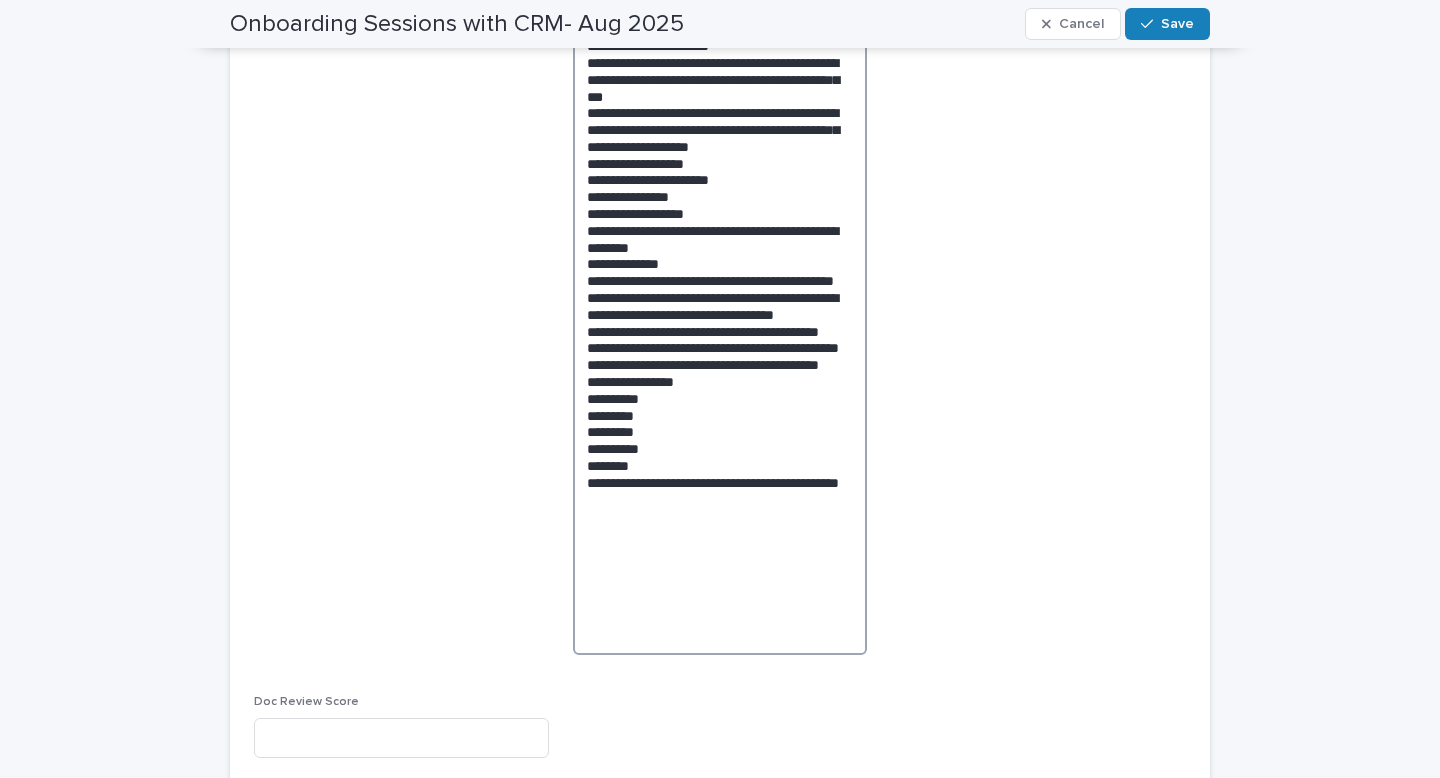 drag, startPoint x: 719, startPoint y: 518, endPoint x: 496, endPoint y: 517, distance: 223.00224 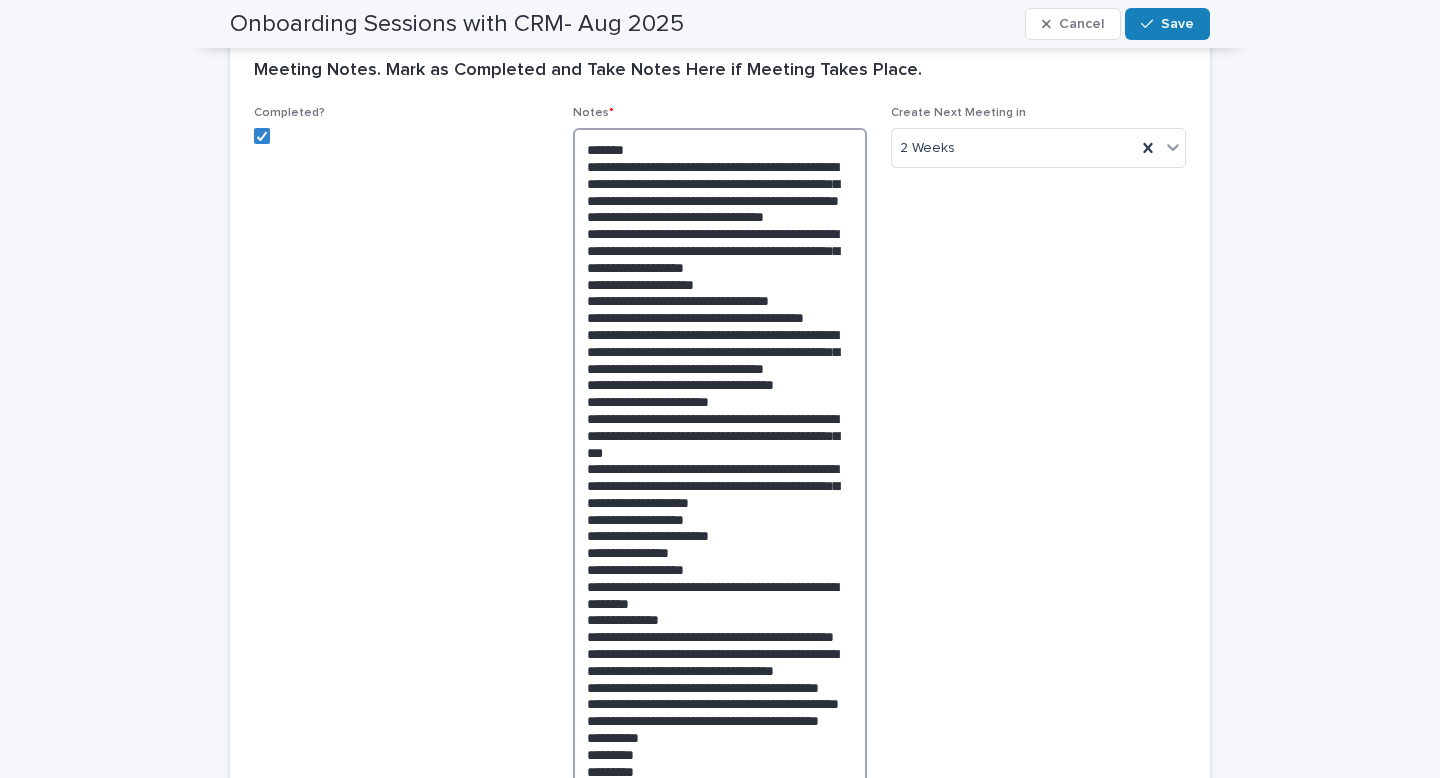 scroll, scrollTop: 501, scrollLeft: 0, axis: vertical 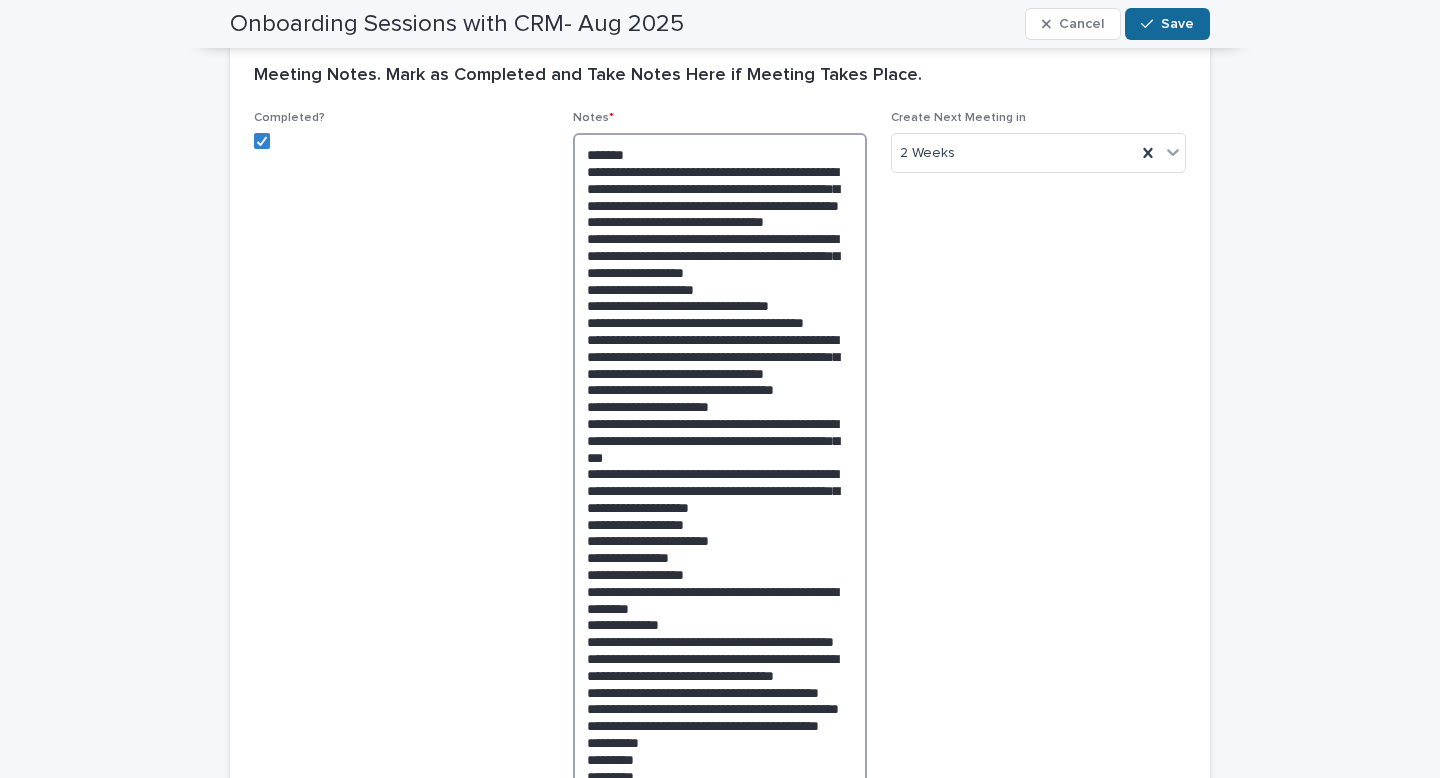 type on "**********" 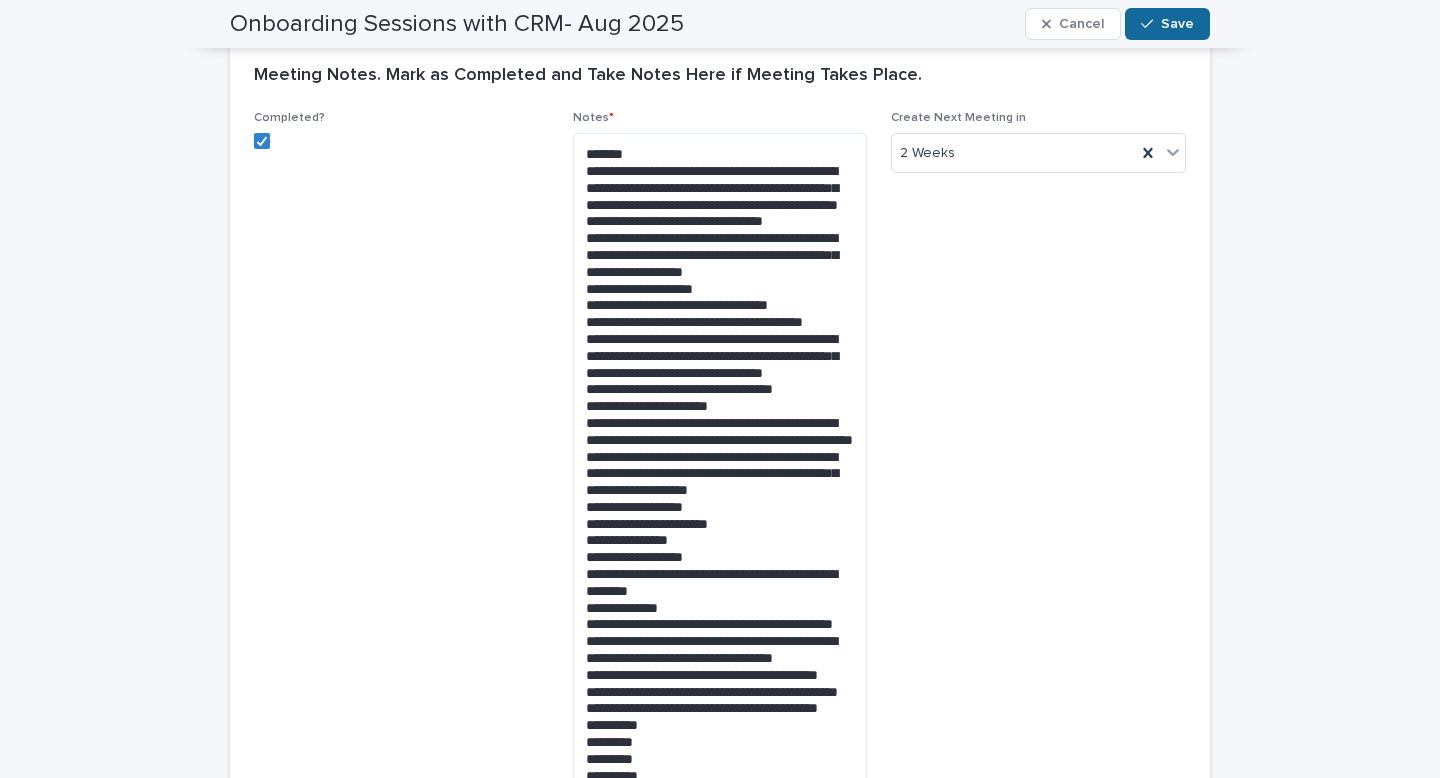 click on "Save" at bounding box center [1177, 24] 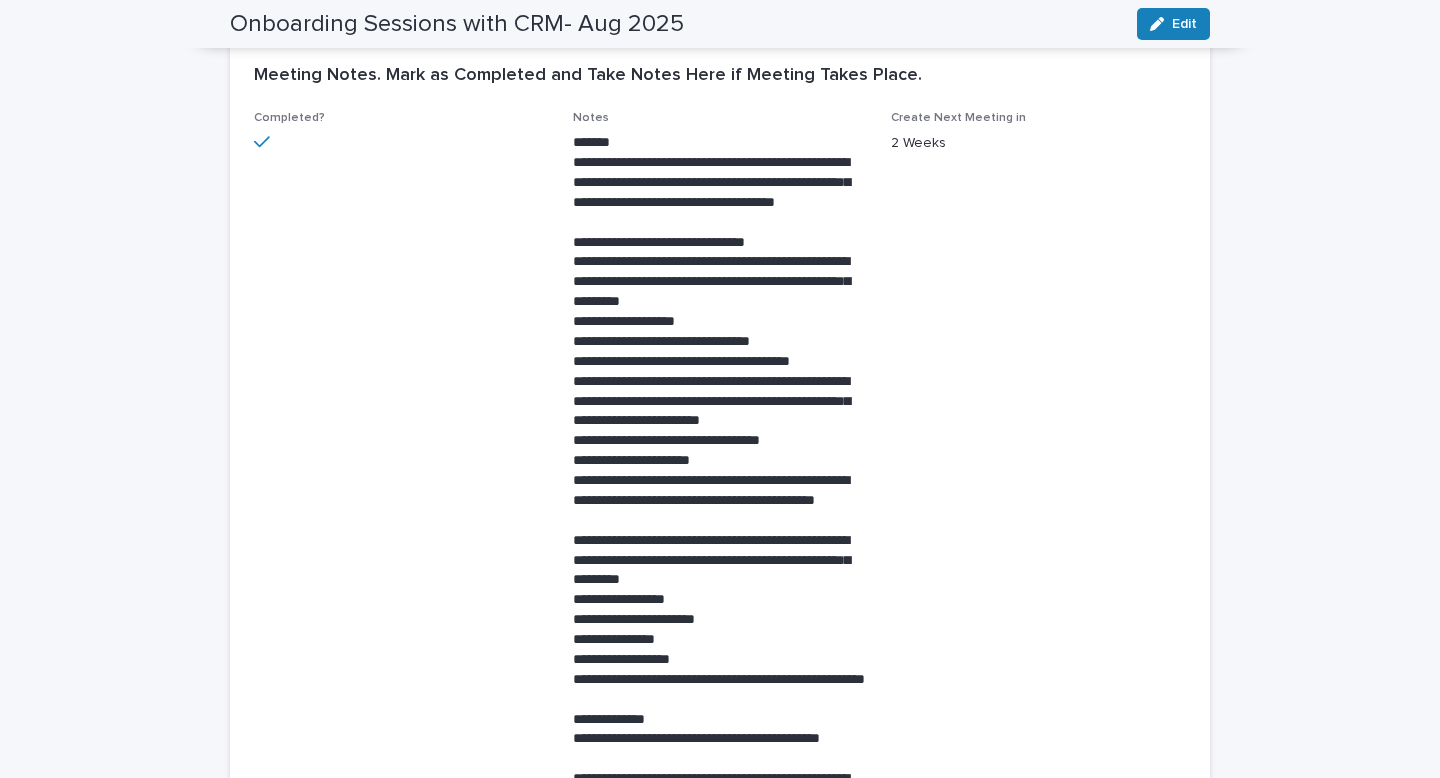 scroll, scrollTop: 495, scrollLeft: 0, axis: vertical 